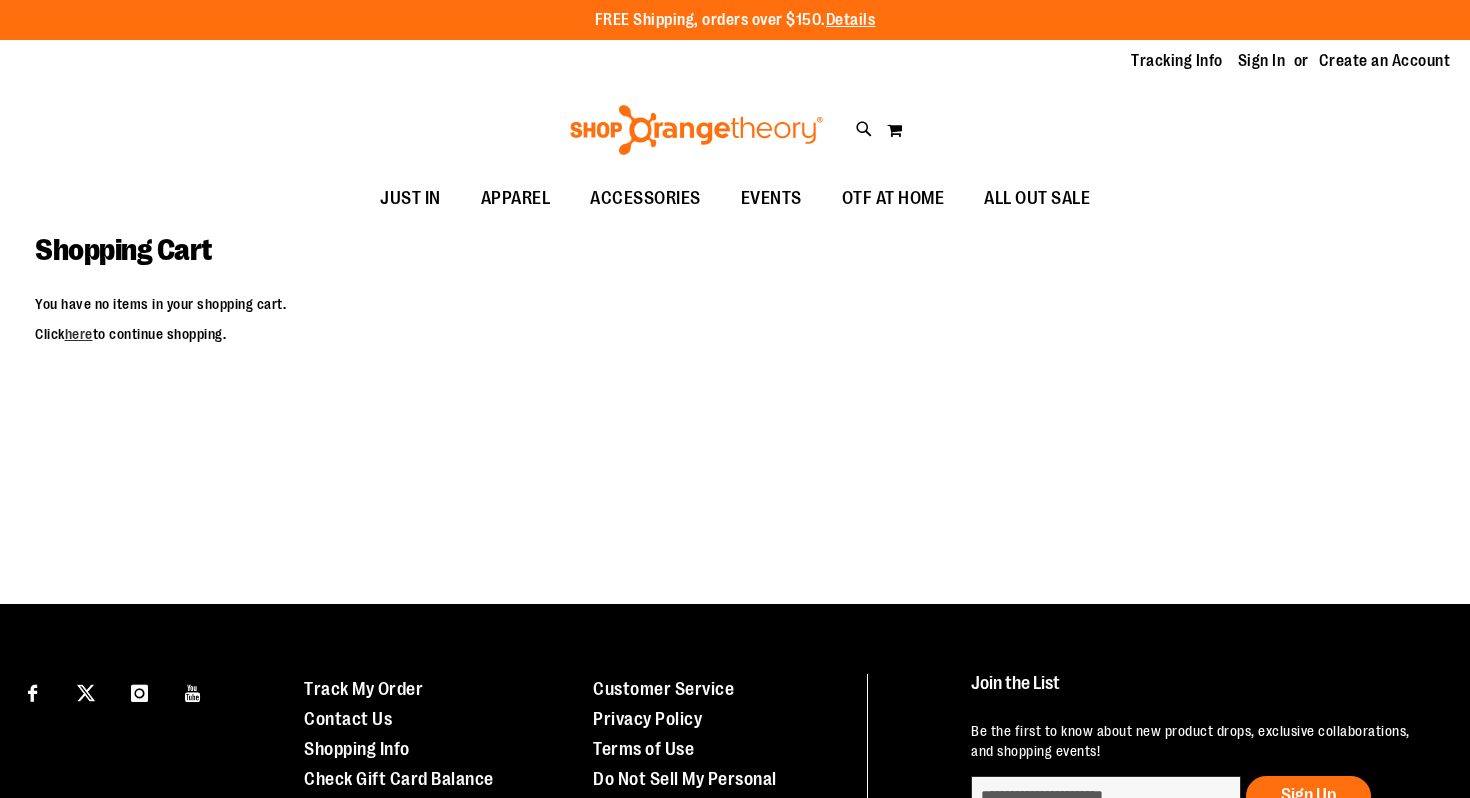 scroll, scrollTop: 0, scrollLeft: 0, axis: both 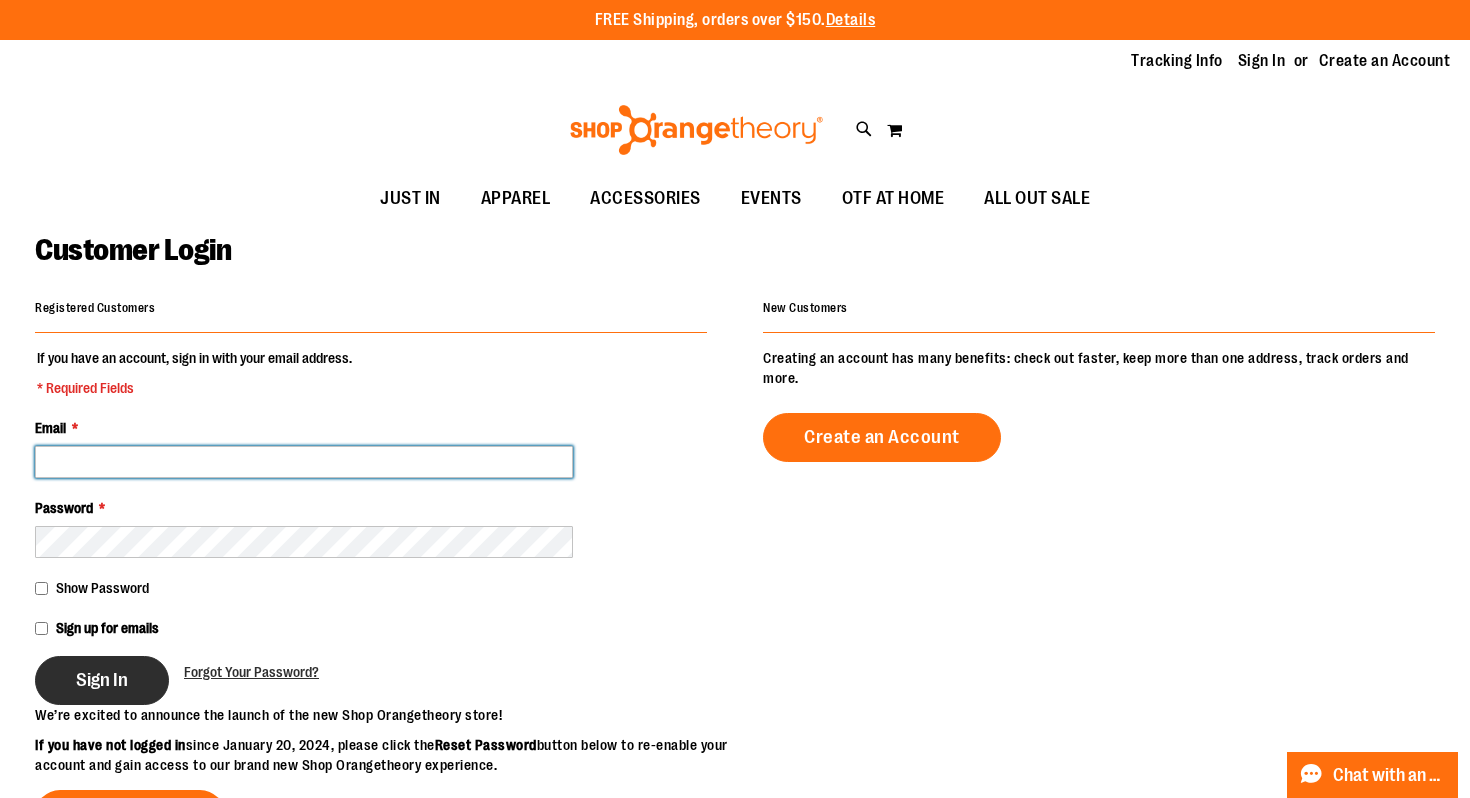 type on "**********" 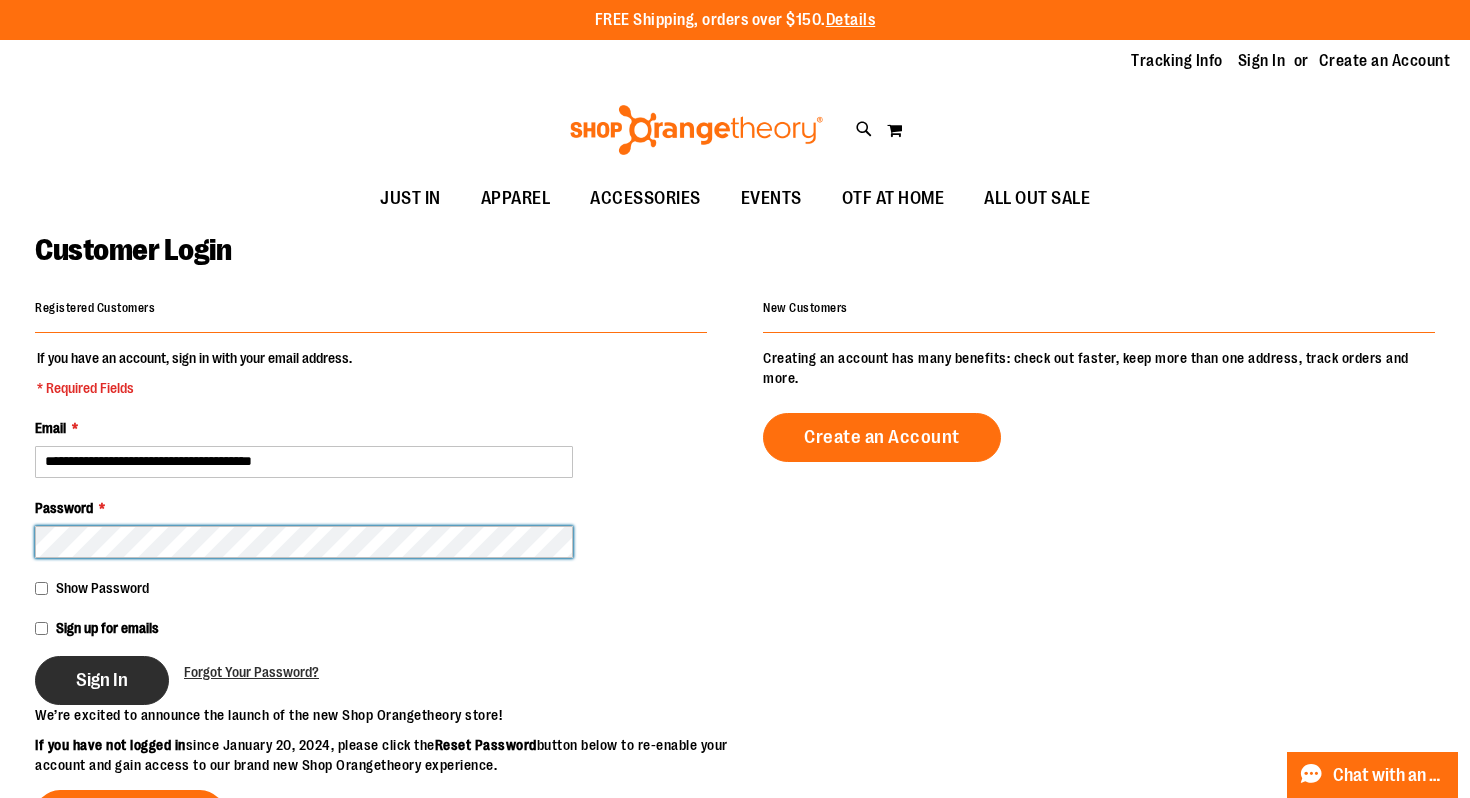 type on "**********" 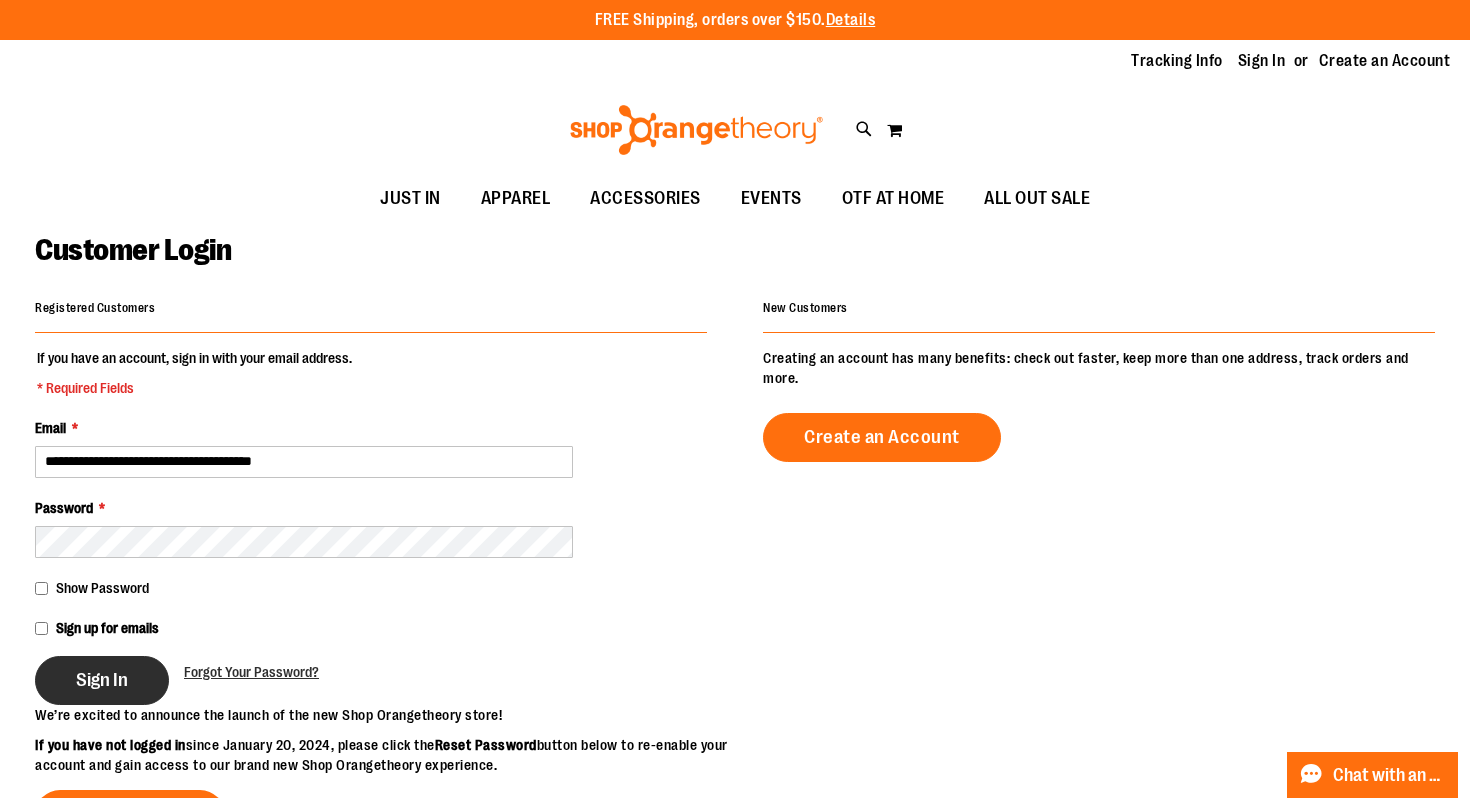 click on "Sign In" at bounding box center [102, 680] 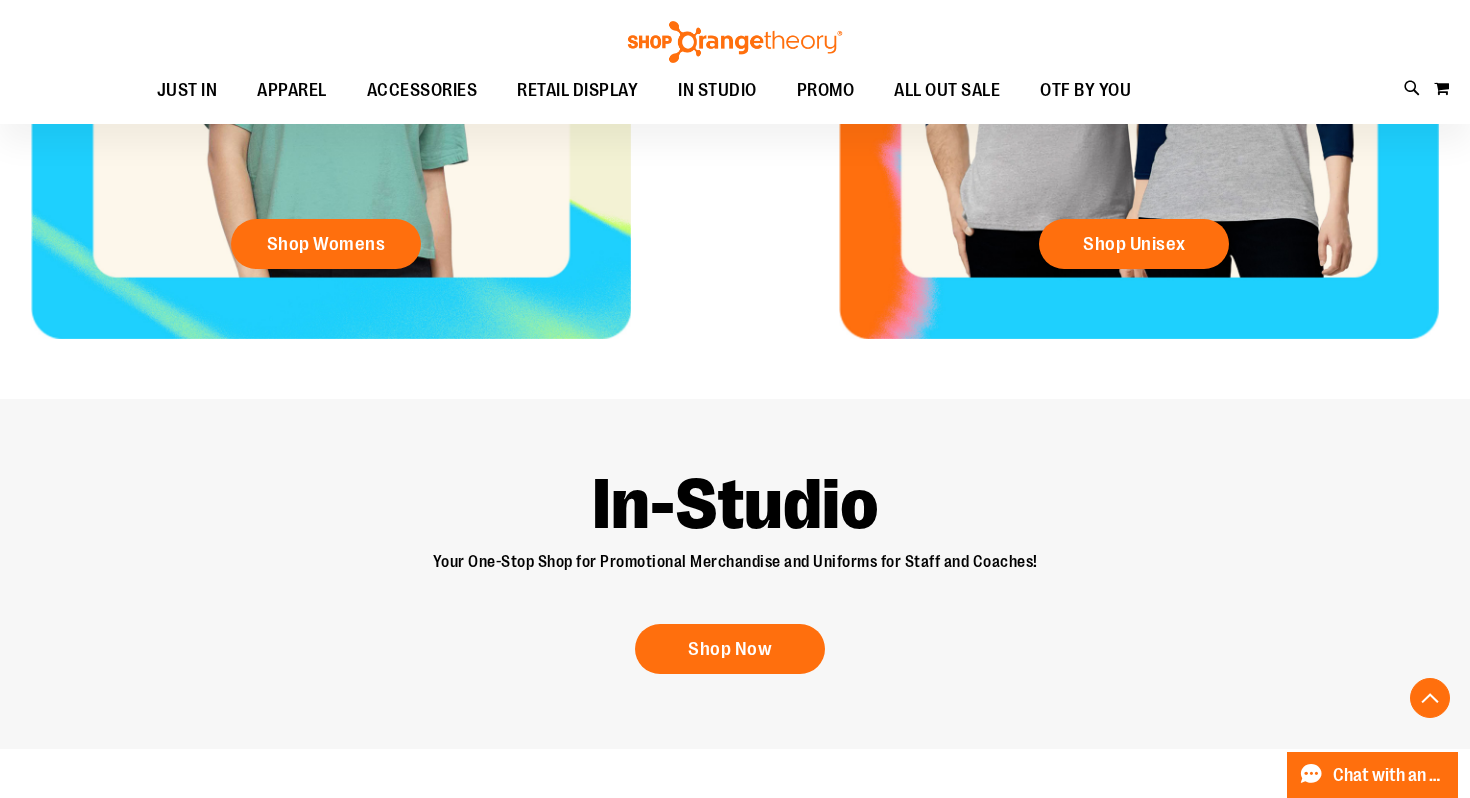 scroll, scrollTop: 0, scrollLeft: 0, axis: both 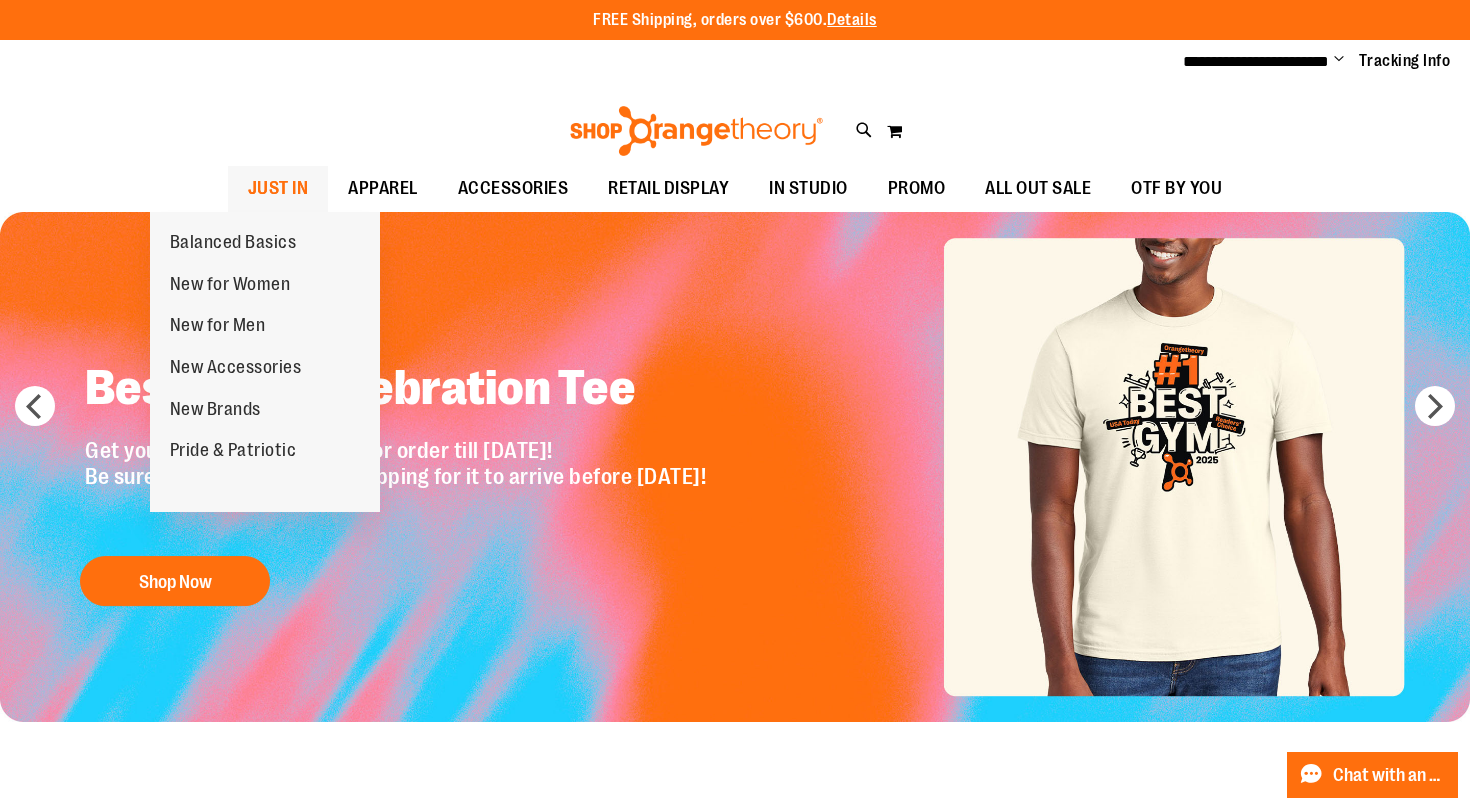 type on "**********" 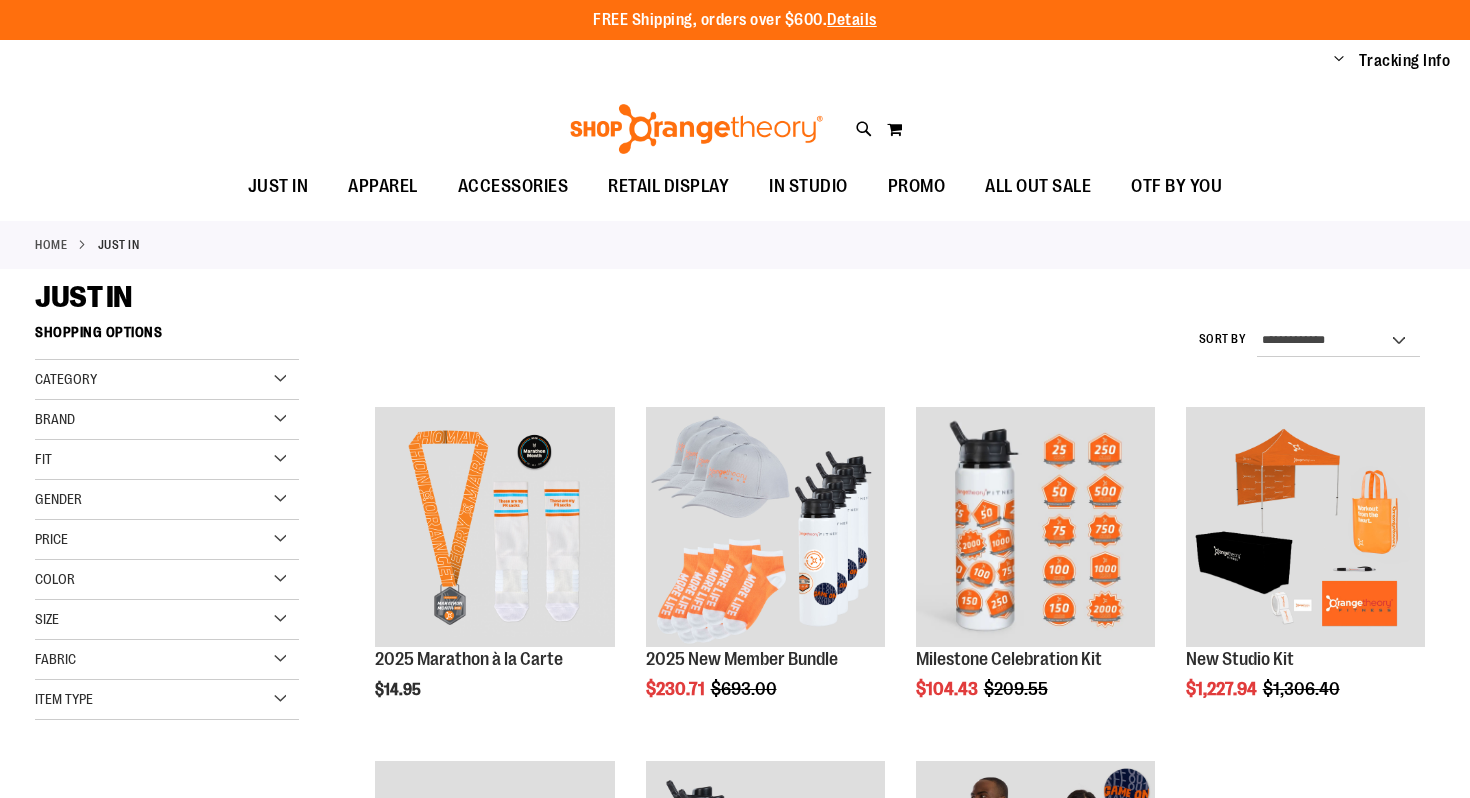 scroll, scrollTop: 0, scrollLeft: 0, axis: both 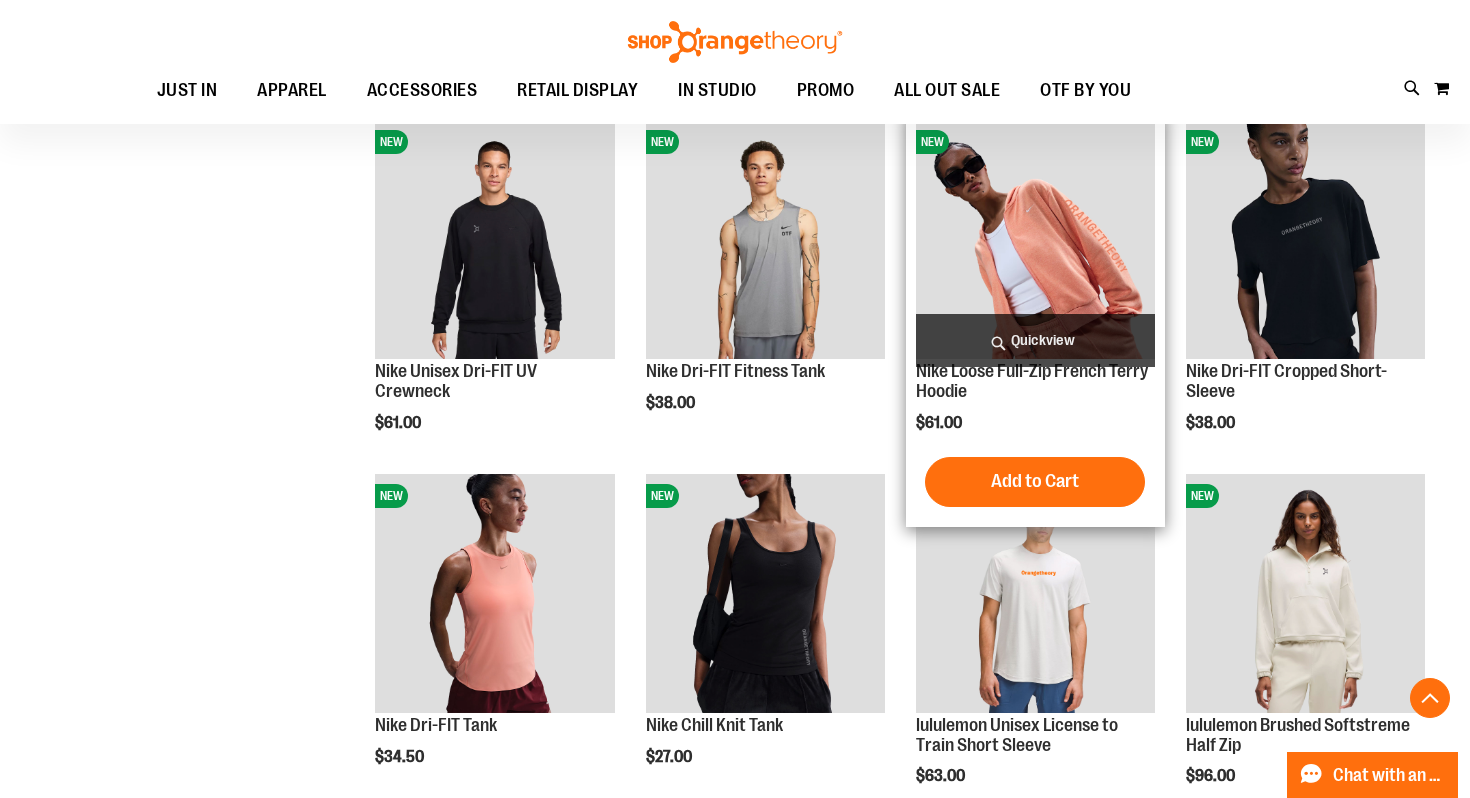 type on "**********" 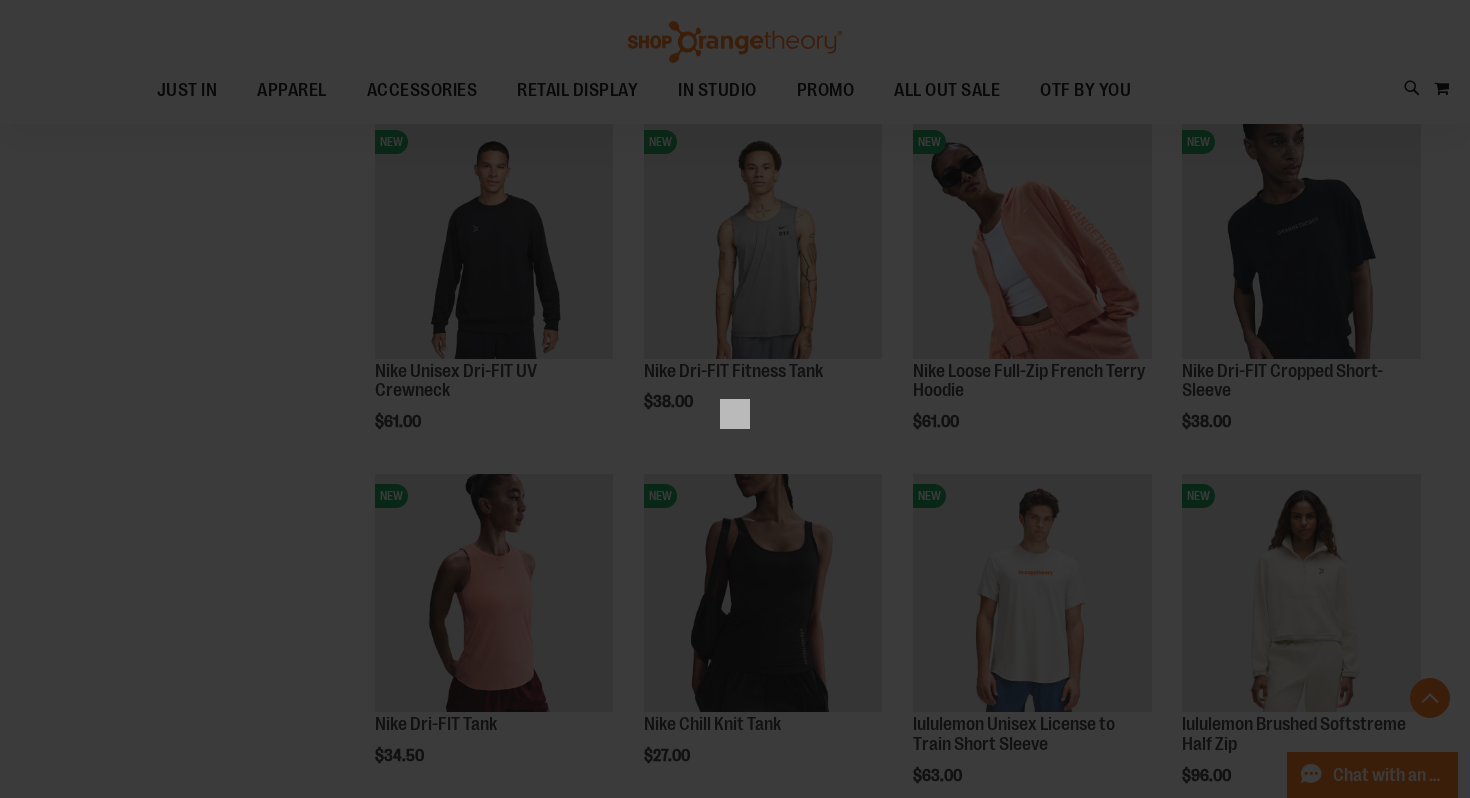 scroll, scrollTop: 0, scrollLeft: 0, axis: both 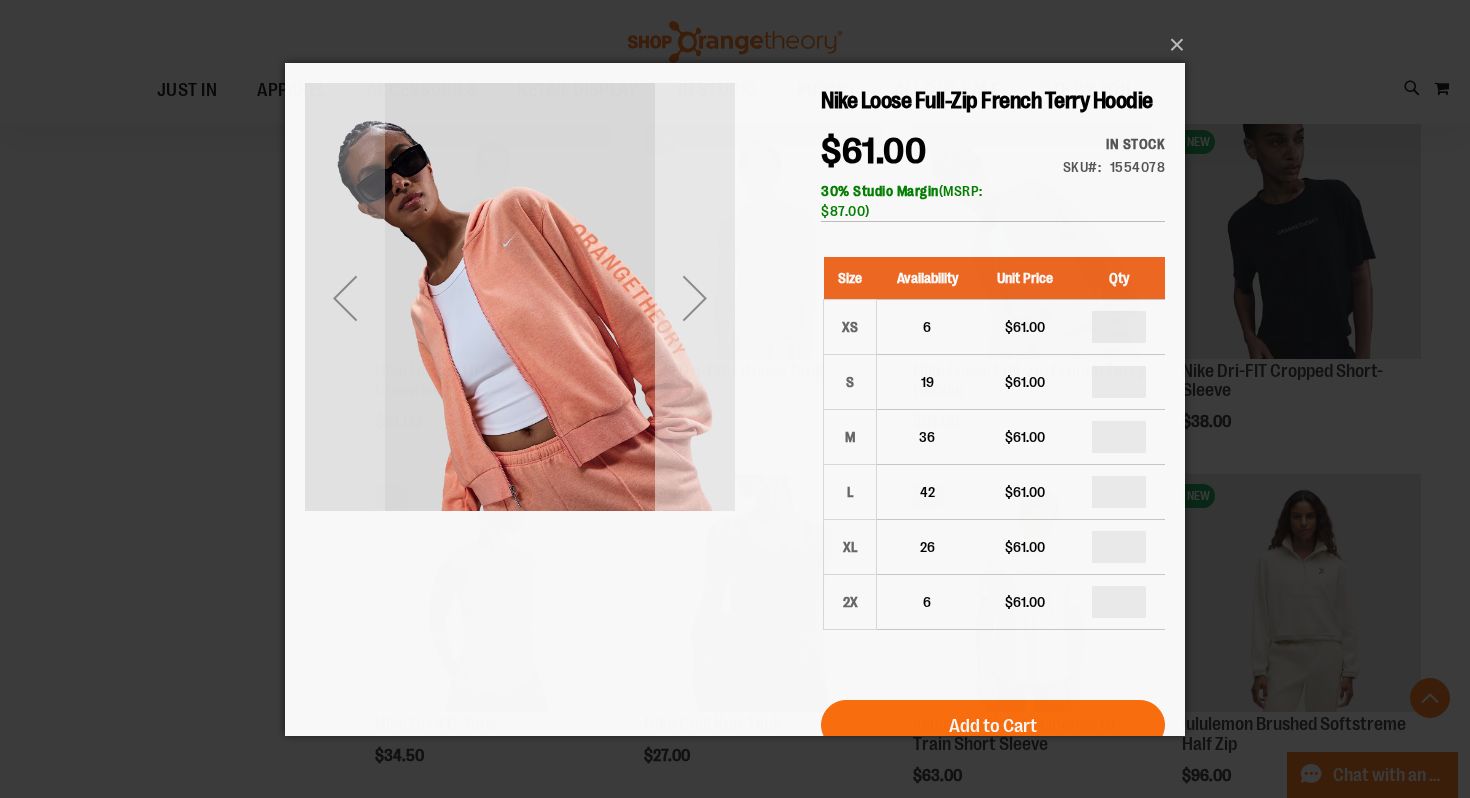 click at bounding box center [695, 297] 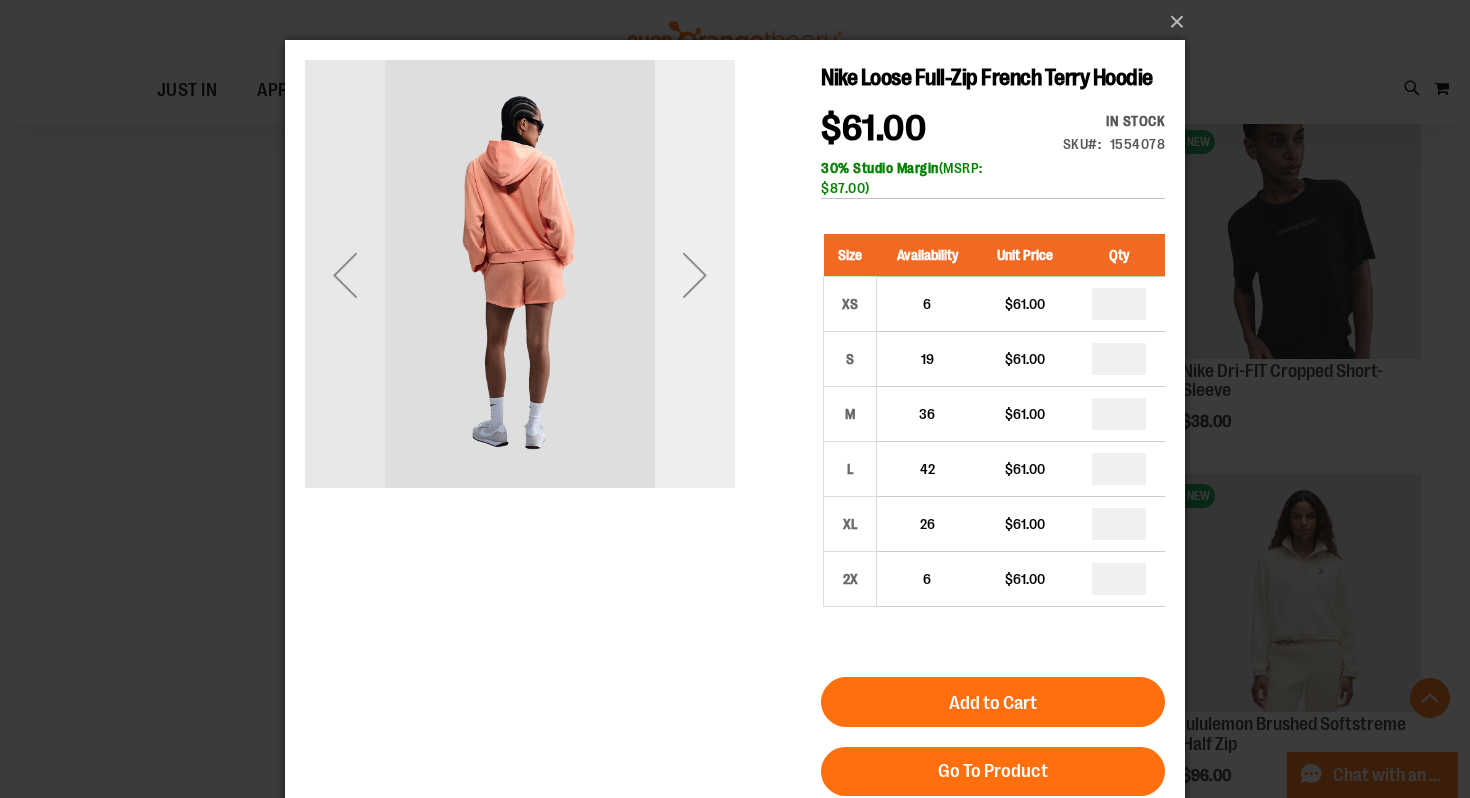 click at bounding box center (695, 275) 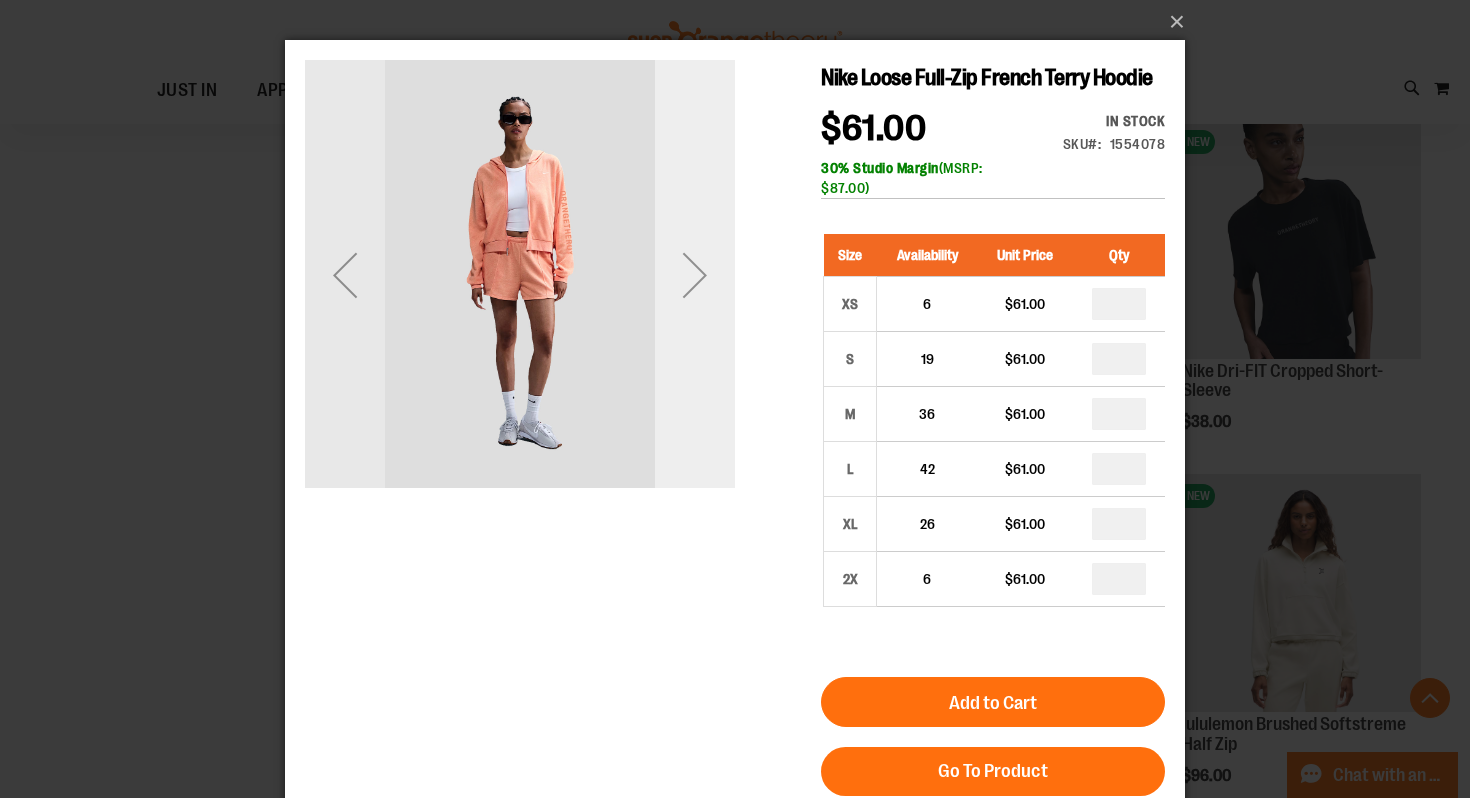 click at bounding box center (695, 275) 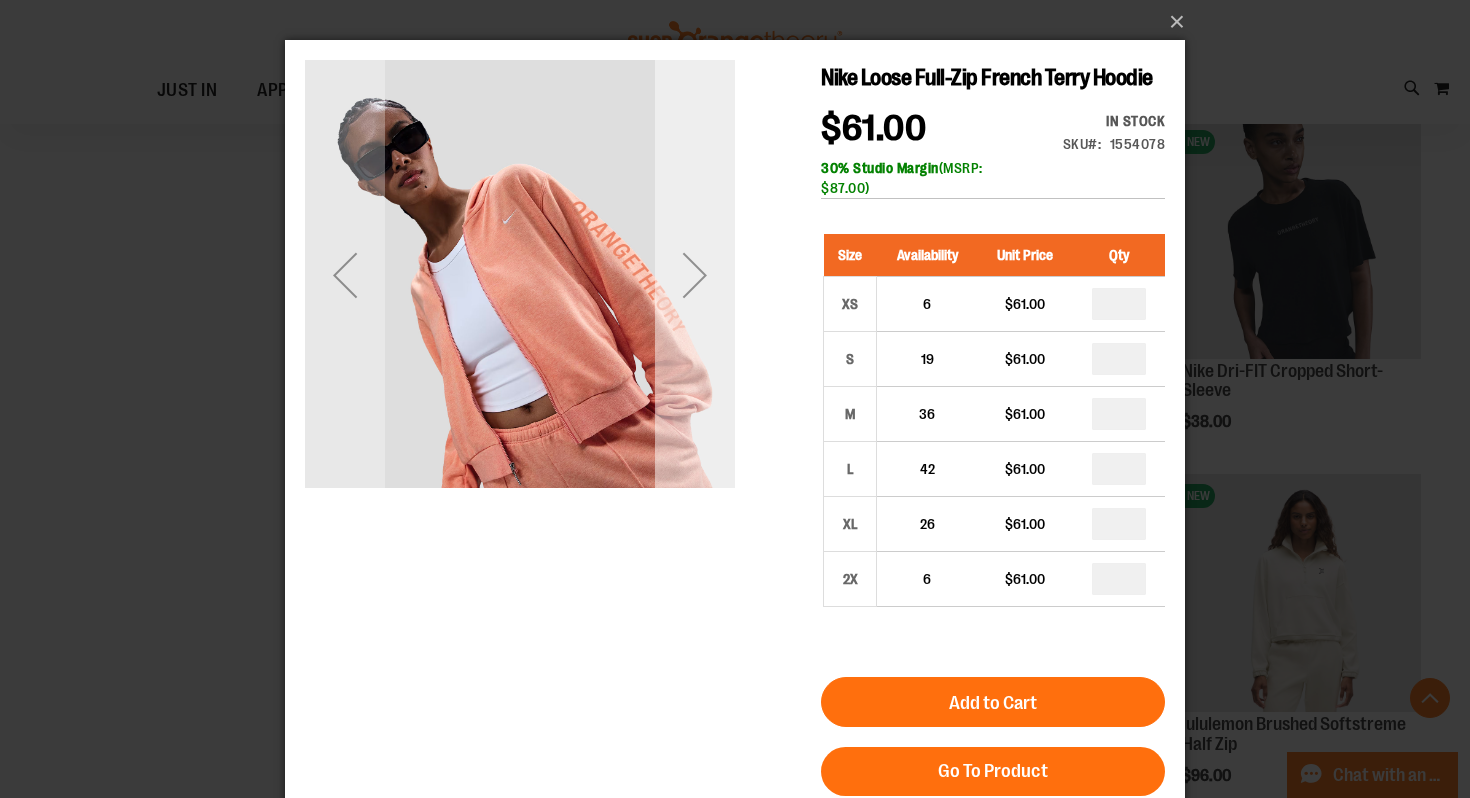 click at bounding box center [695, 275] 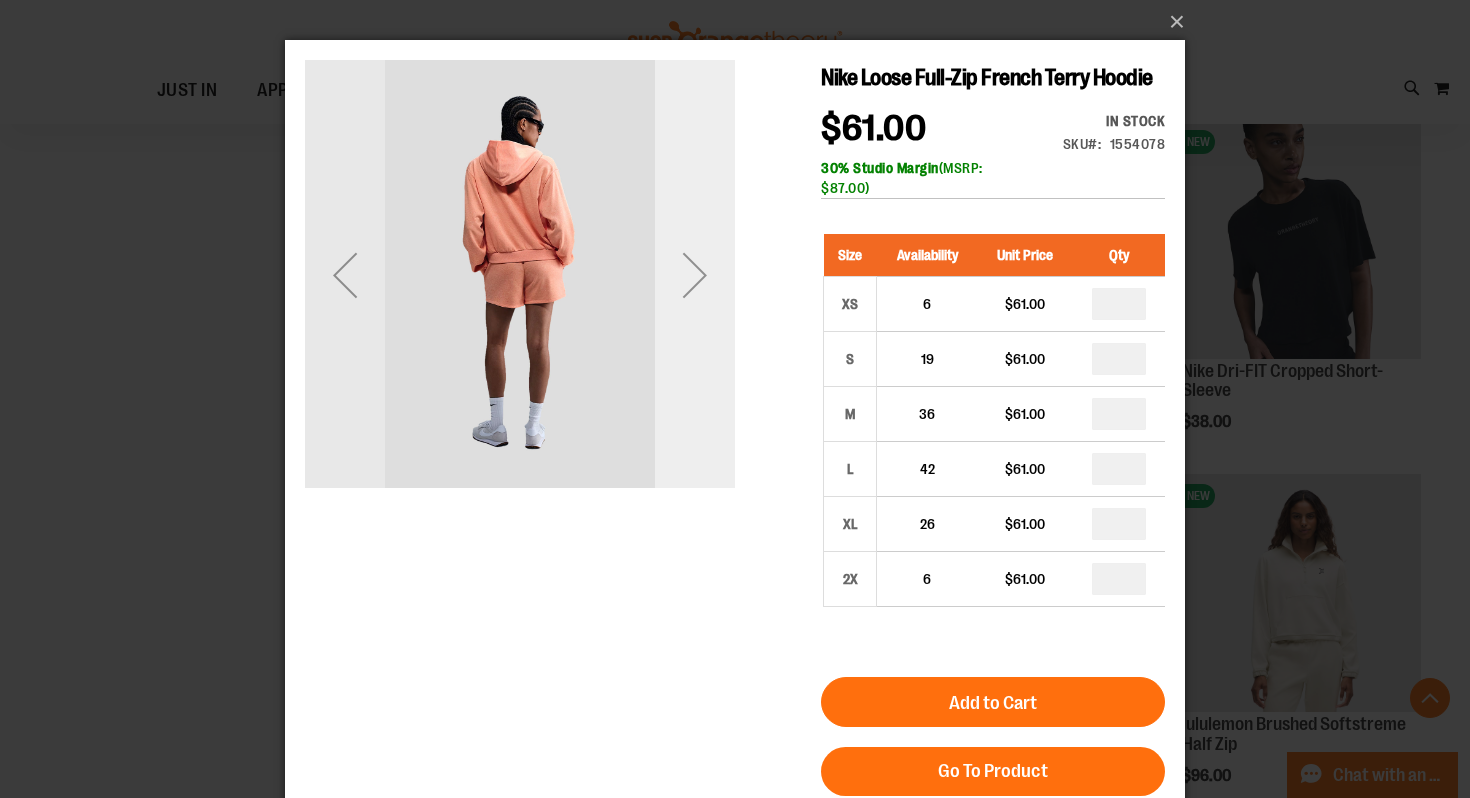 click at bounding box center [695, 275] 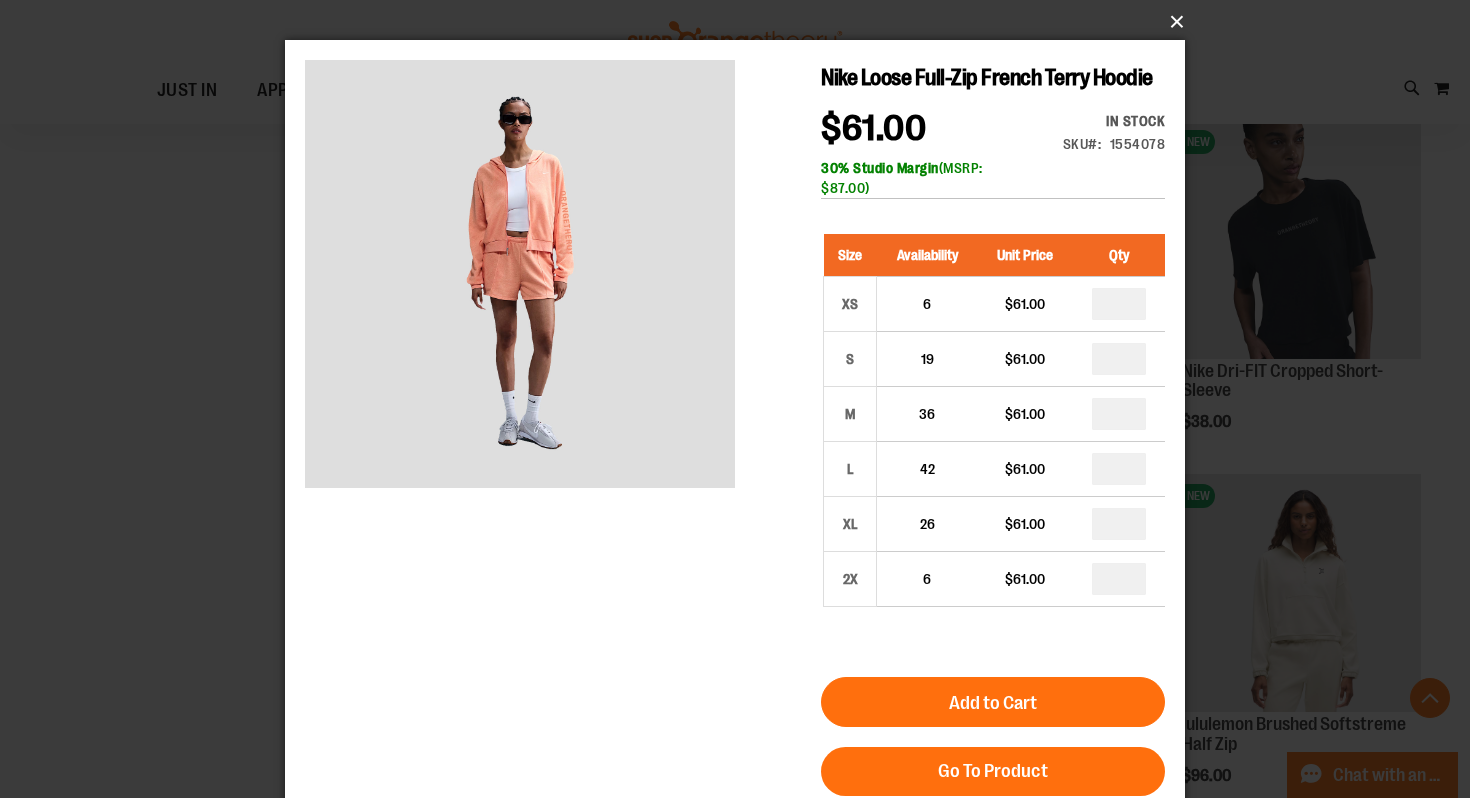 click on "×" at bounding box center [741, 22] 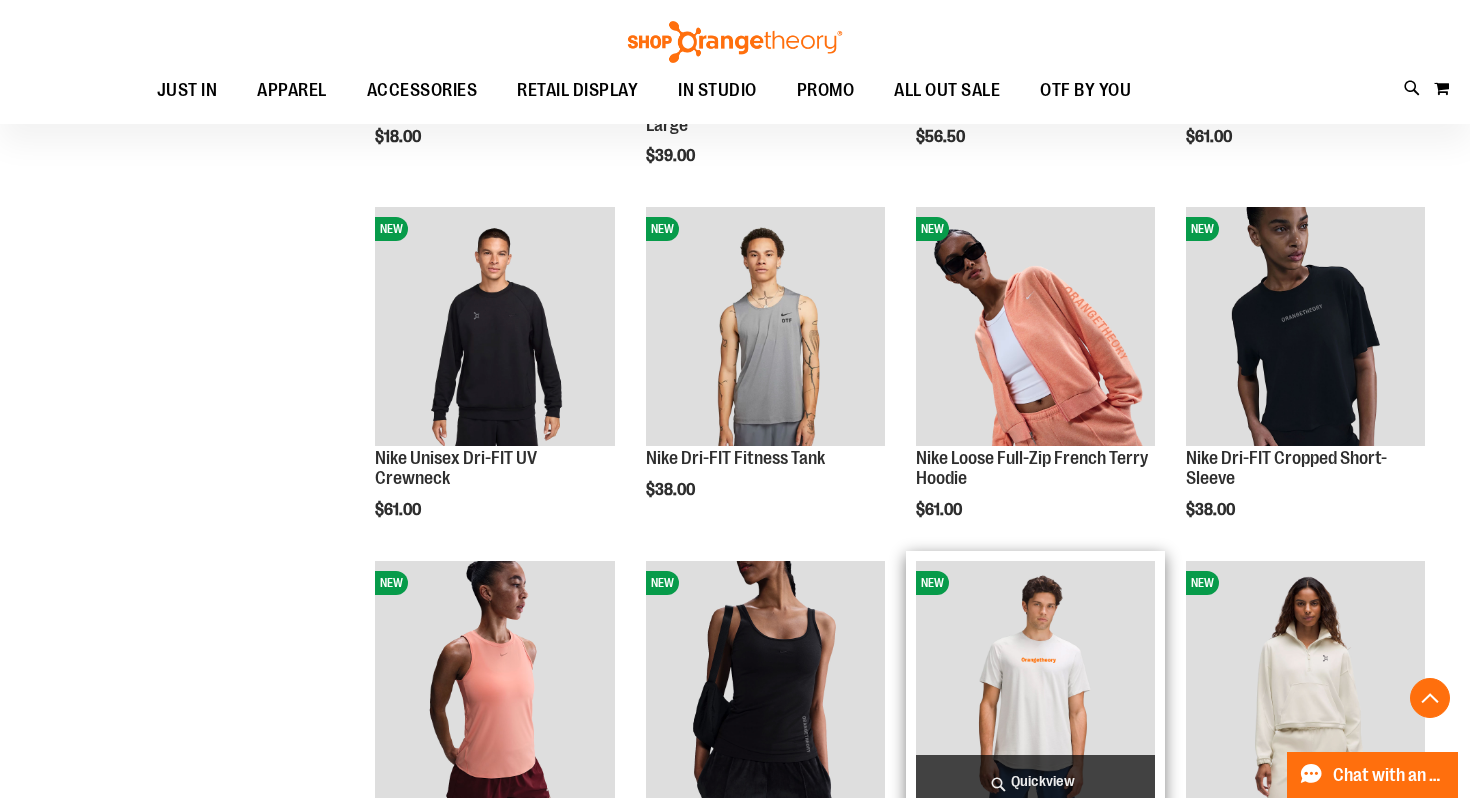 scroll, scrollTop: 1251, scrollLeft: 0, axis: vertical 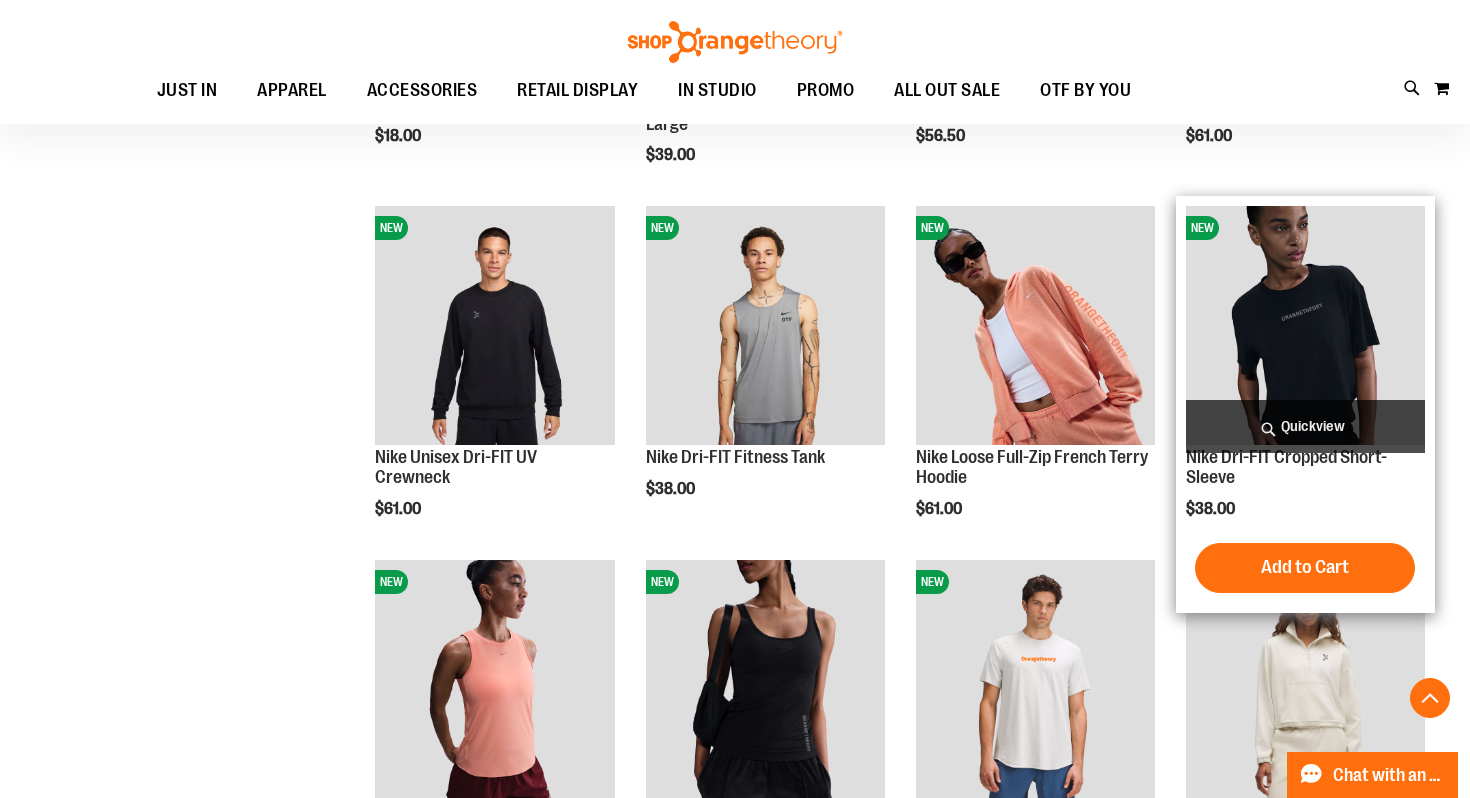 click on "Quickview" at bounding box center (1305, 426) 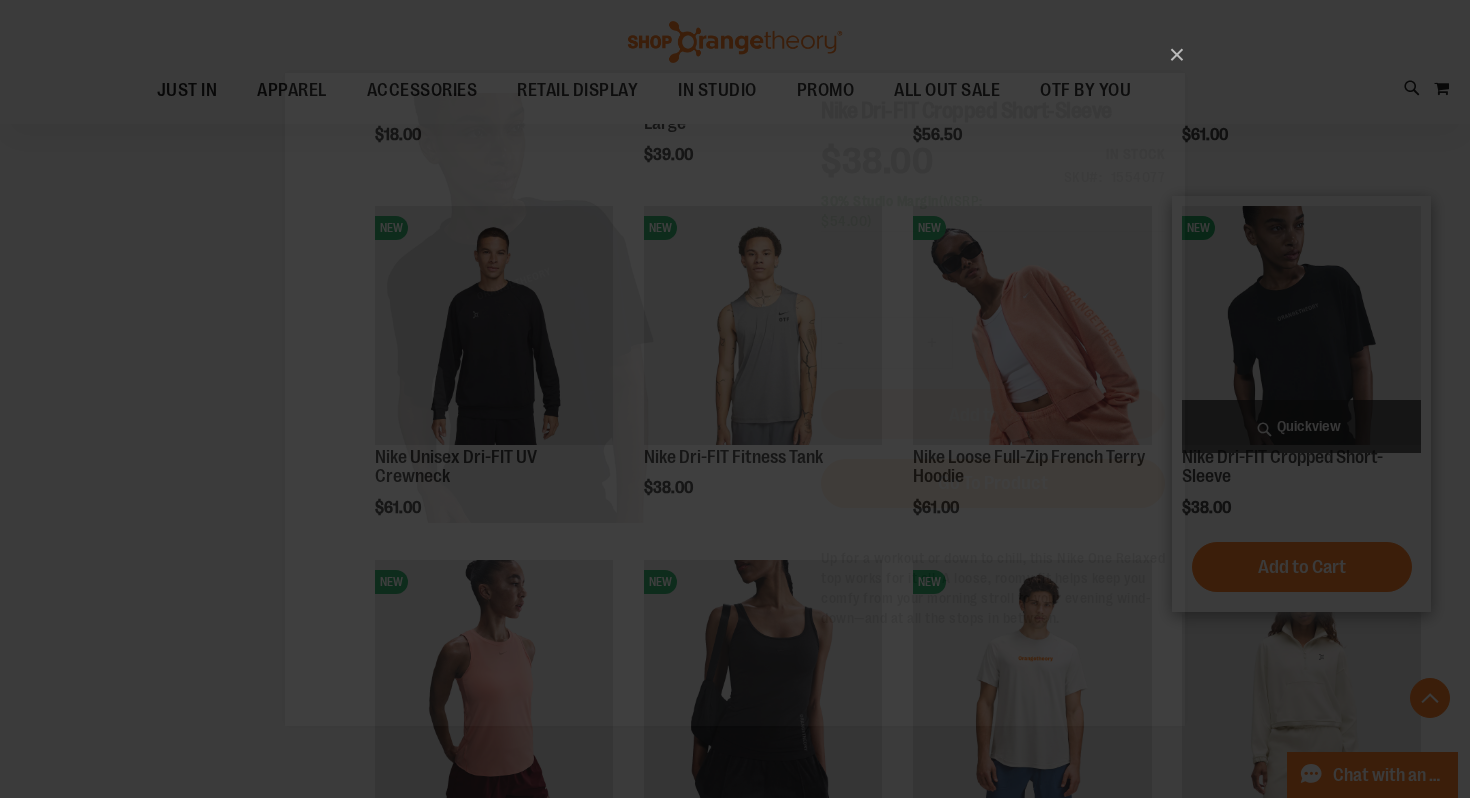 scroll, scrollTop: 0, scrollLeft: 0, axis: both 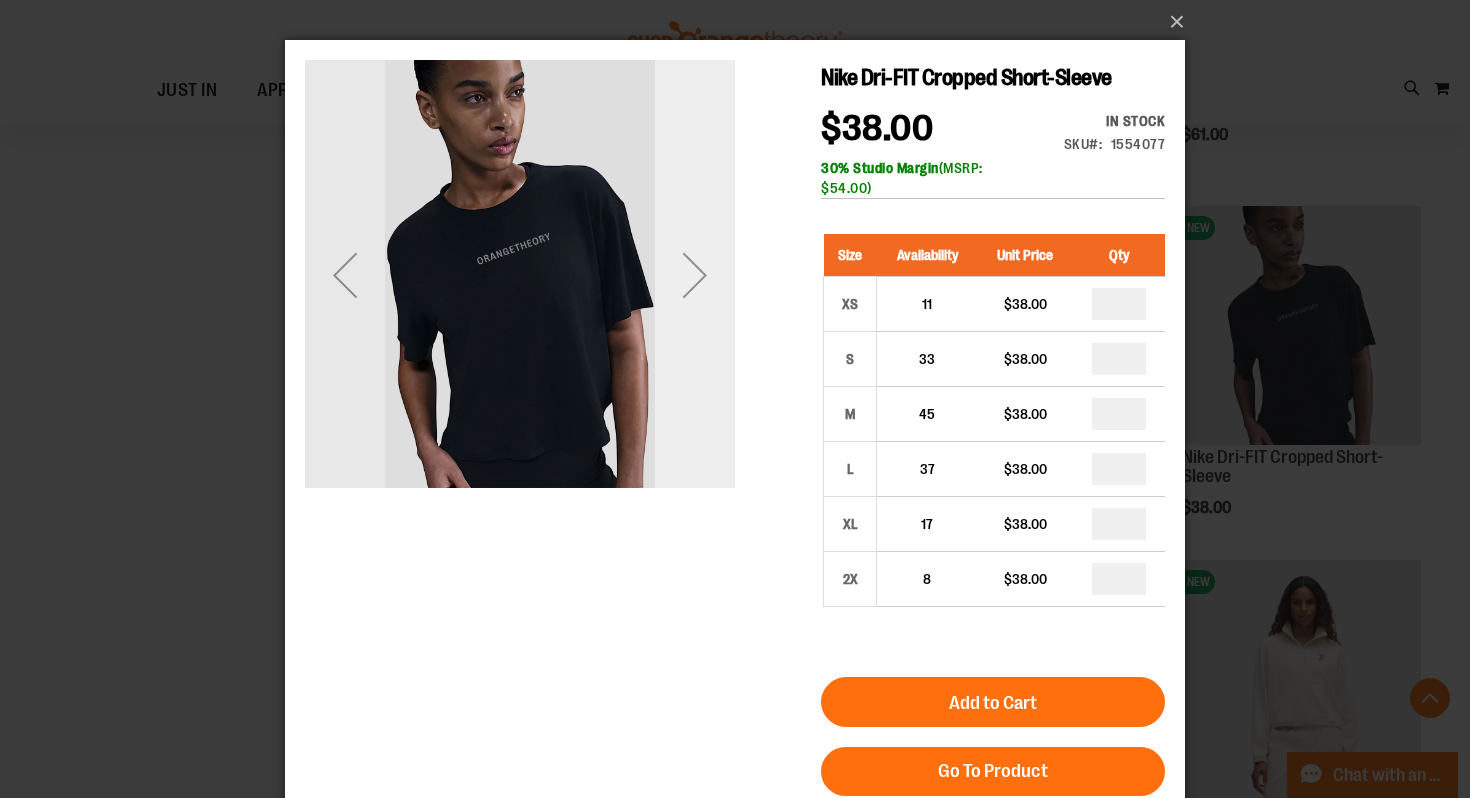 click at bounding box center (695, 275) 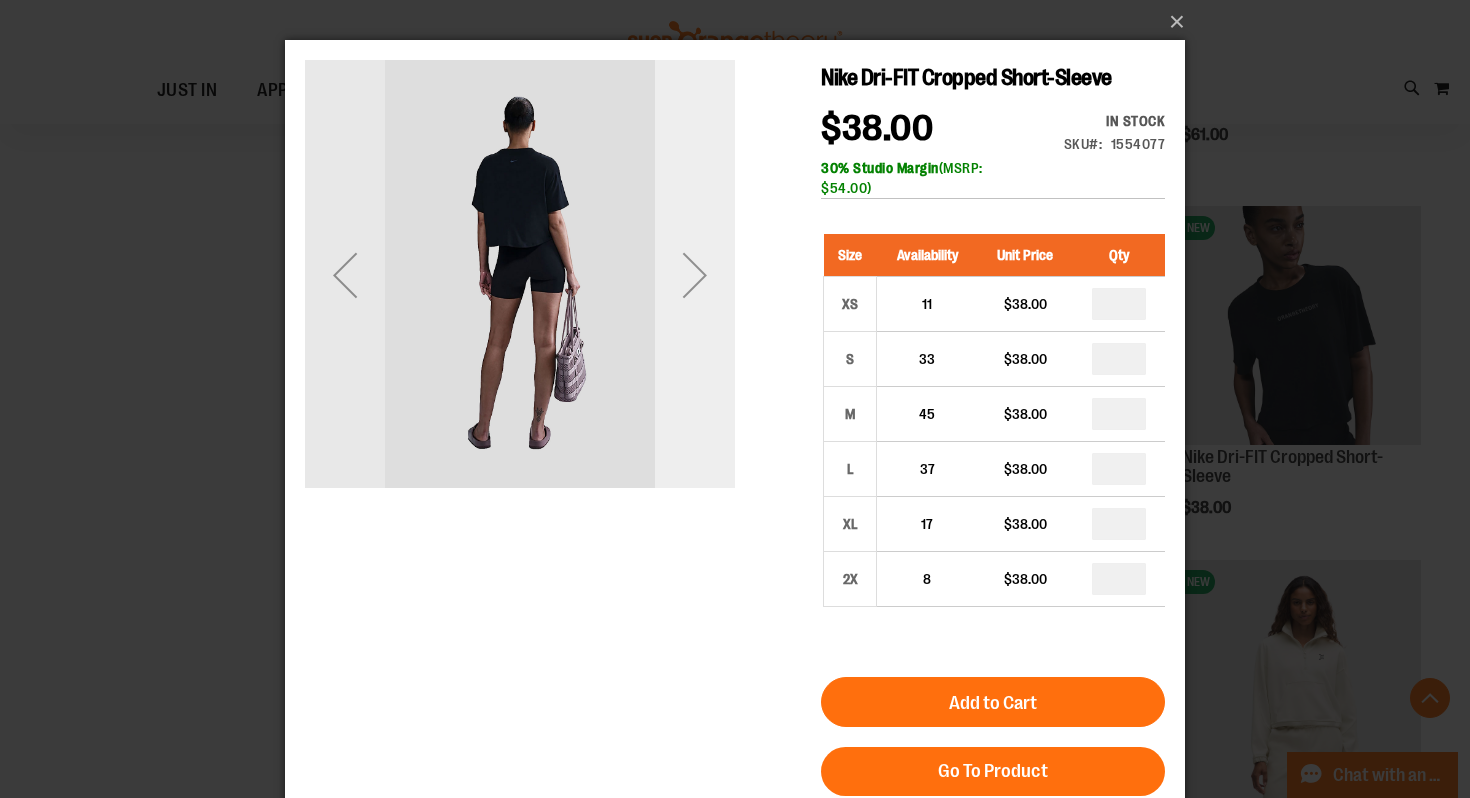 click at bounding box center (695, 275) 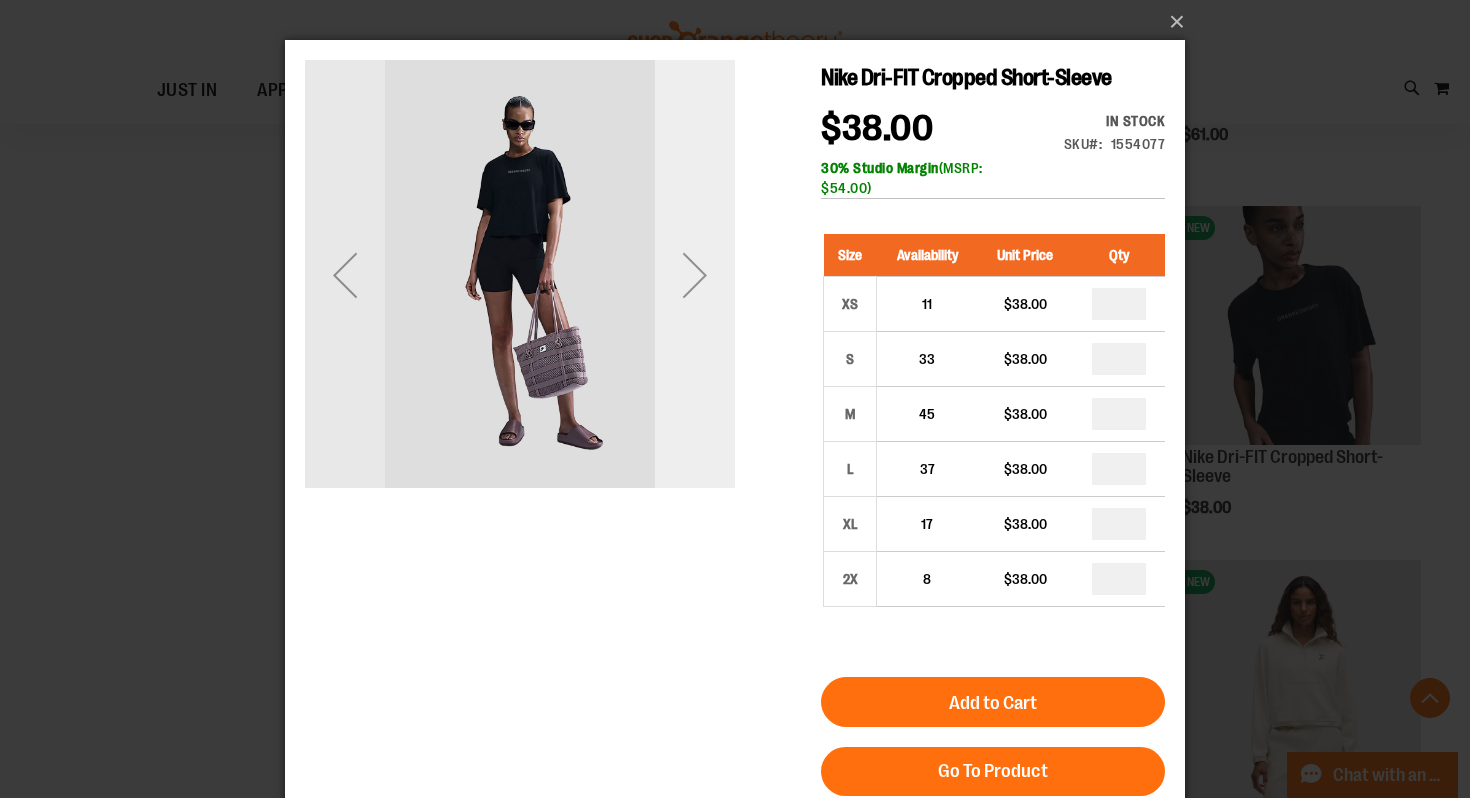 click at bounding box center (695, 275) 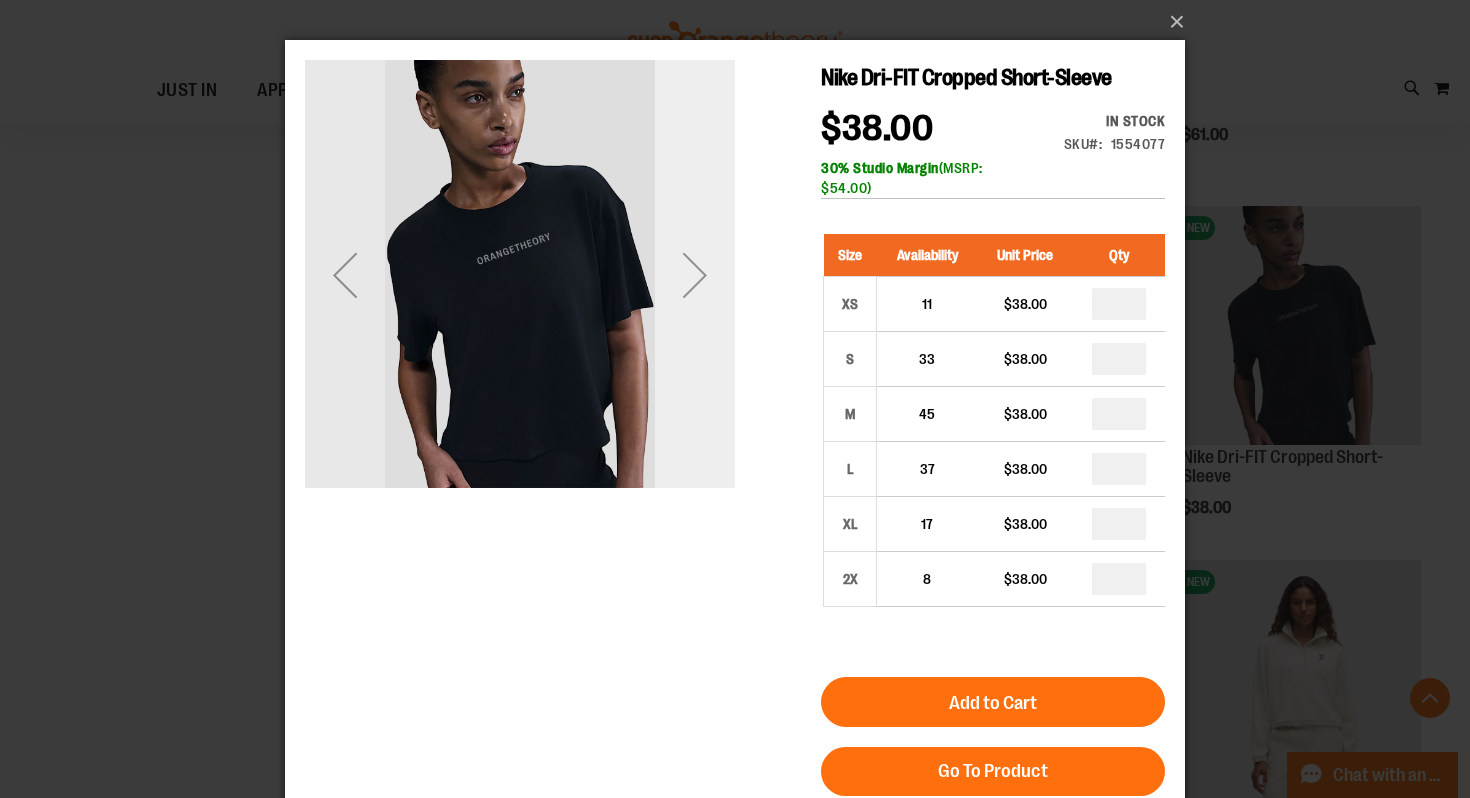 click at bounding box center (695, 275) 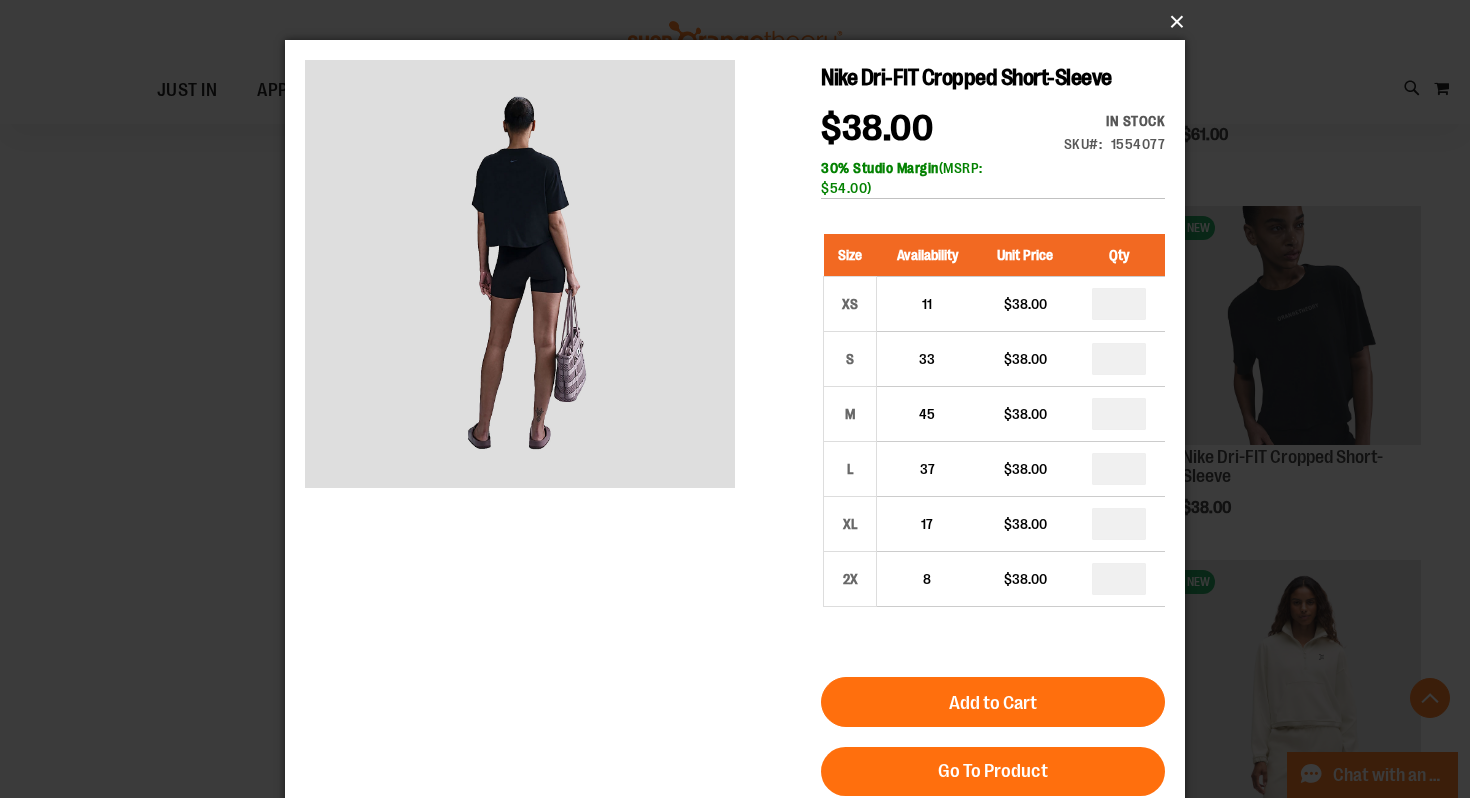 click on "×" at bounding box center (741, 22) 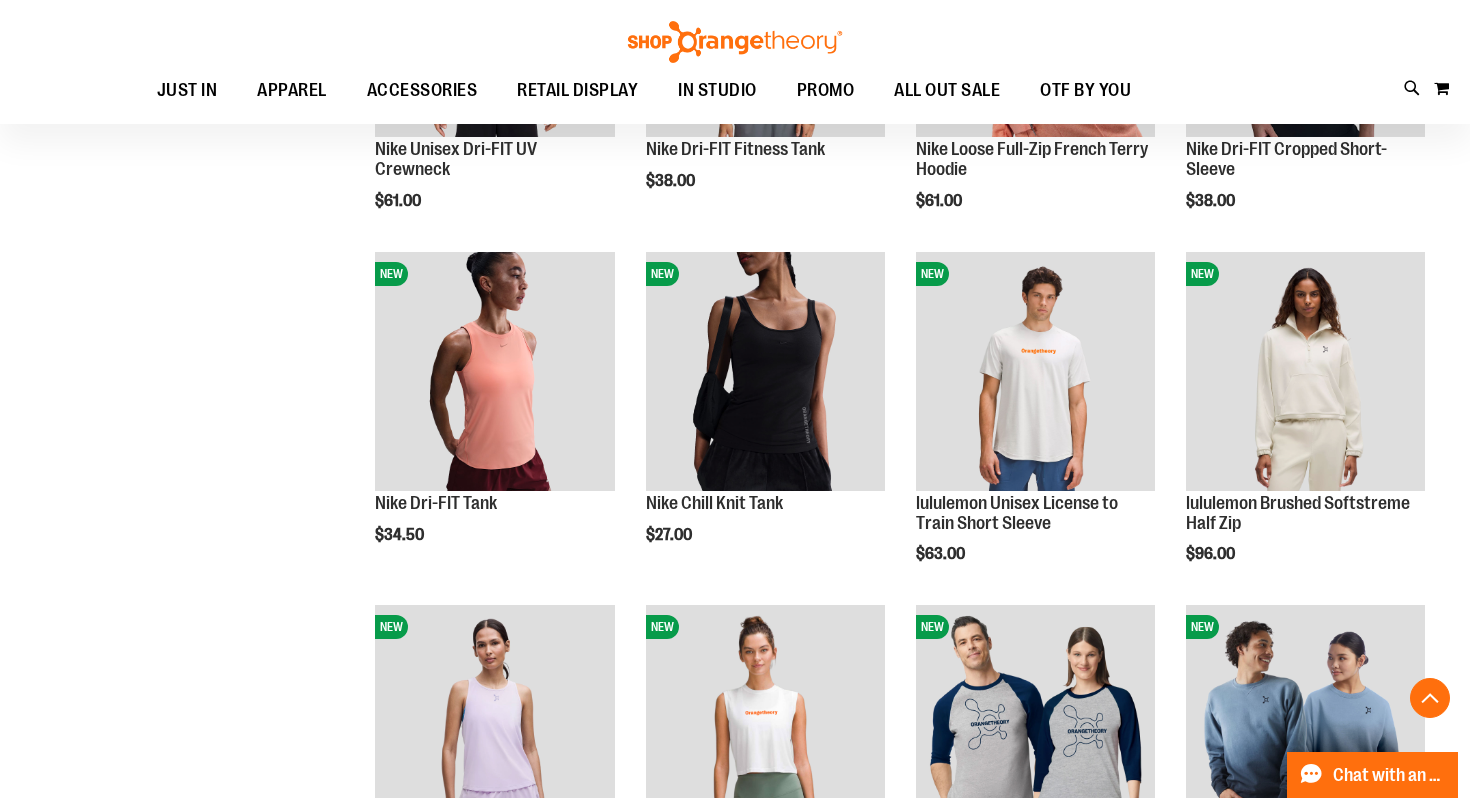 scroll, scrollTop: 1561, scrollLeft: 0, axis: vertical 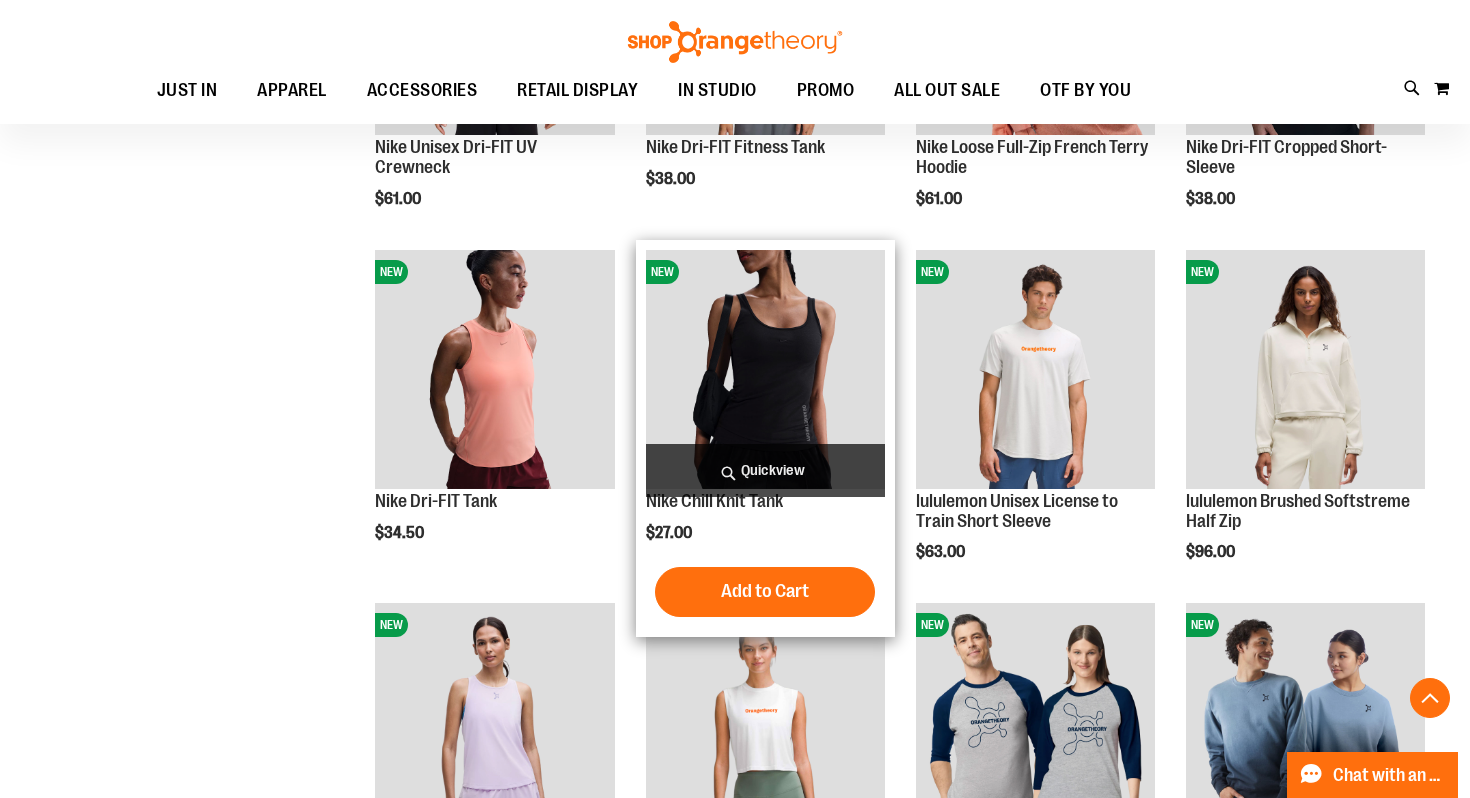 click on "Quickview" at bounding box center [765, 470] 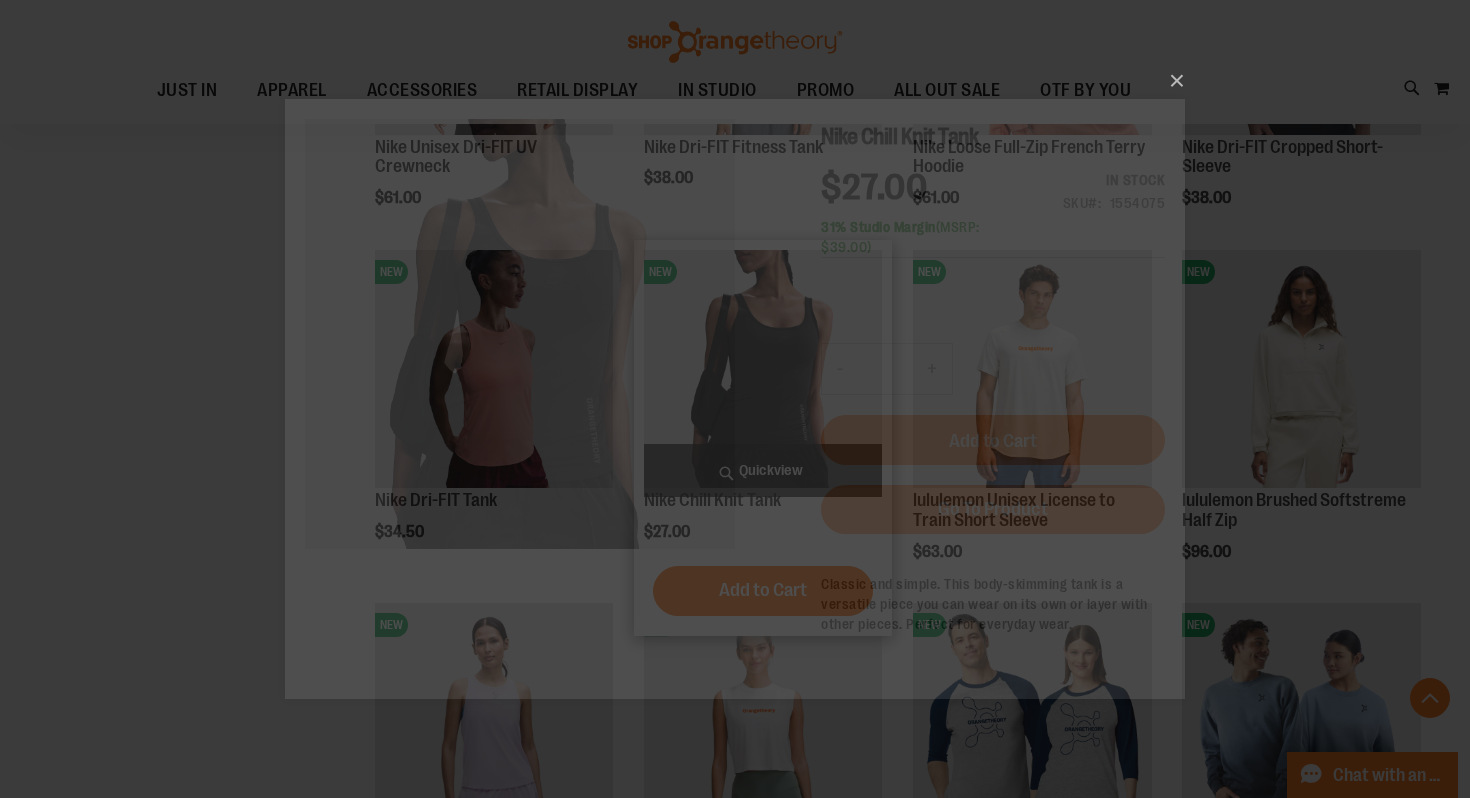 scroll, scrollTop: 0, scrollLeft: 0, axis: both 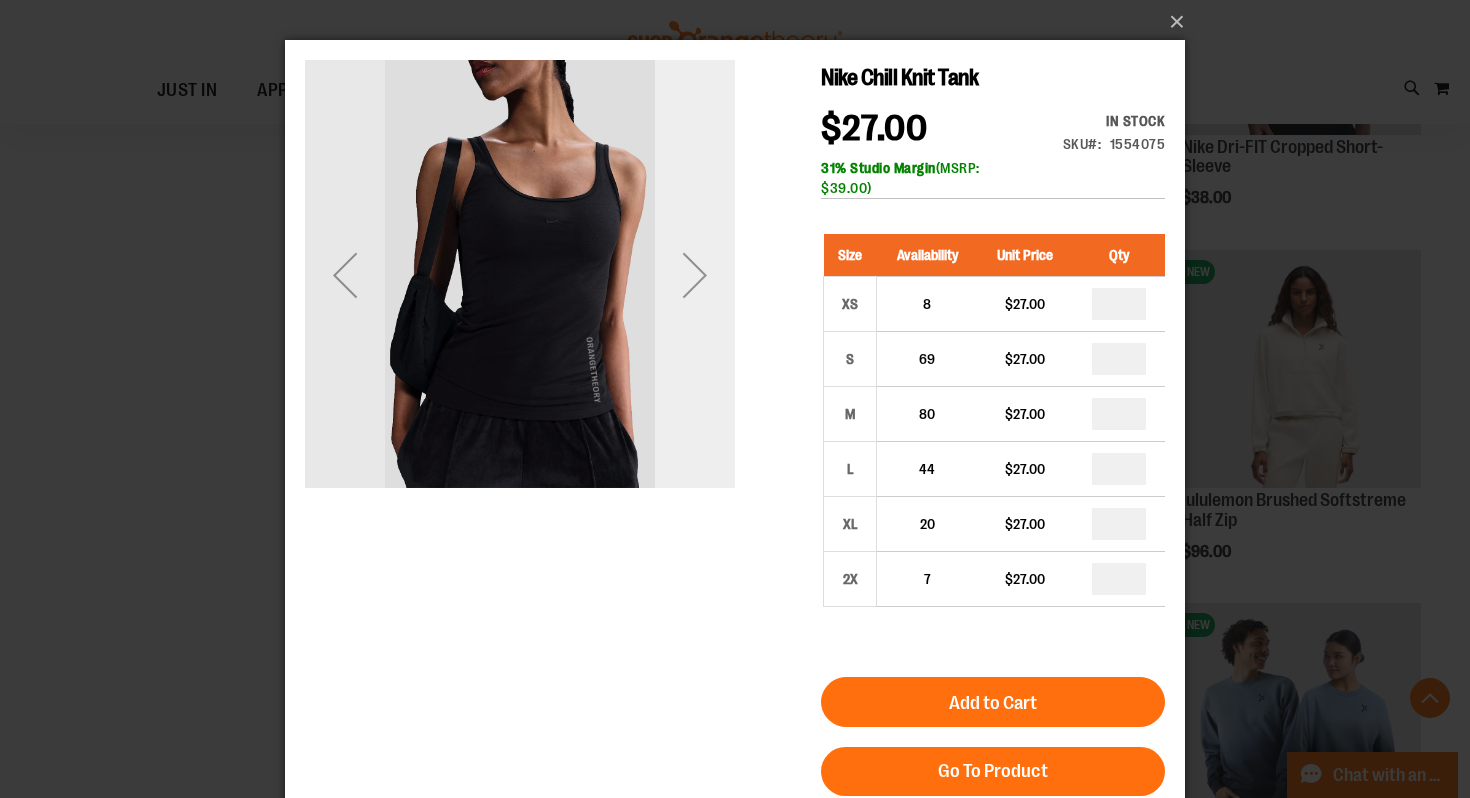 click at bounding box center [695, 275] 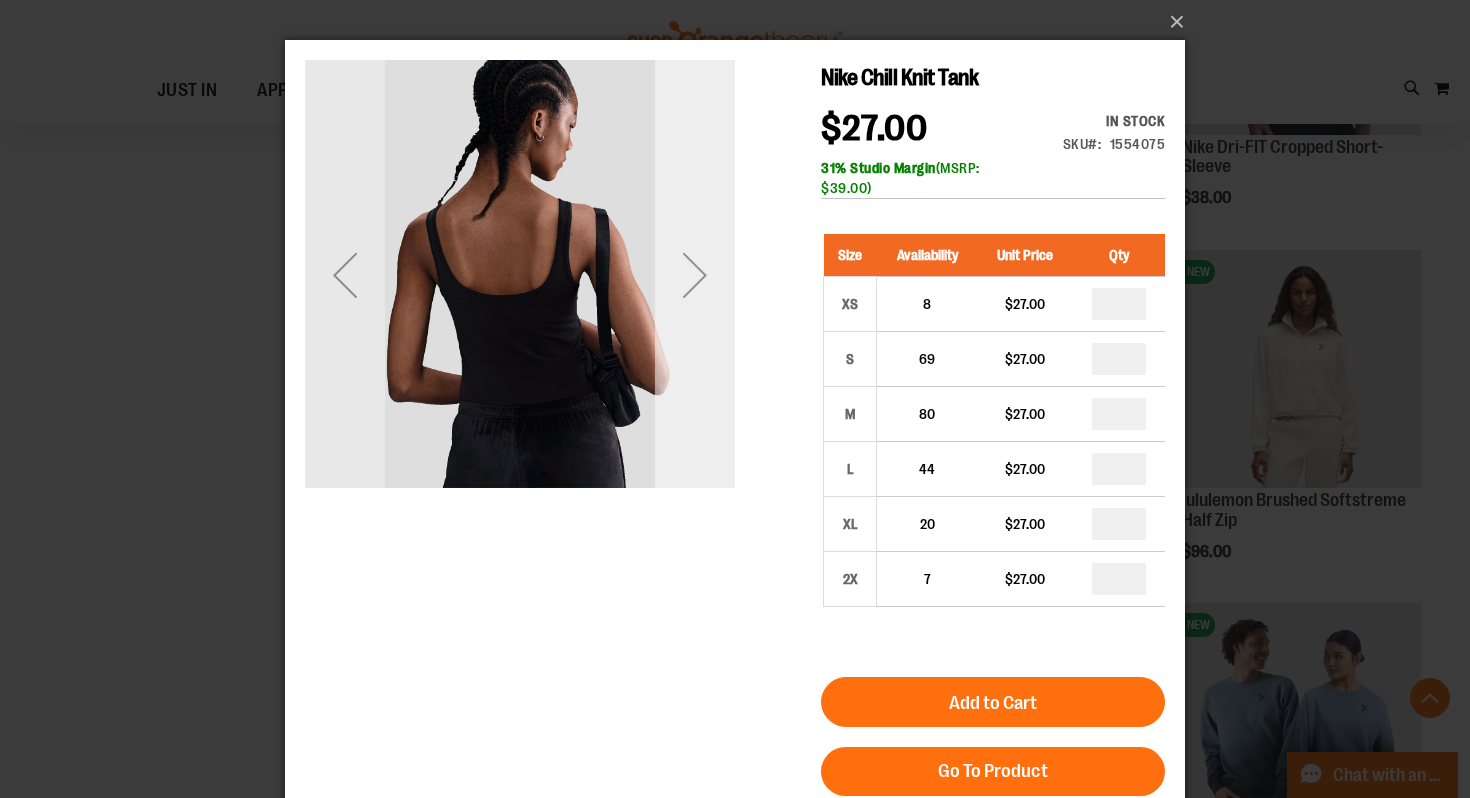 click at bounding box center [695, 275] 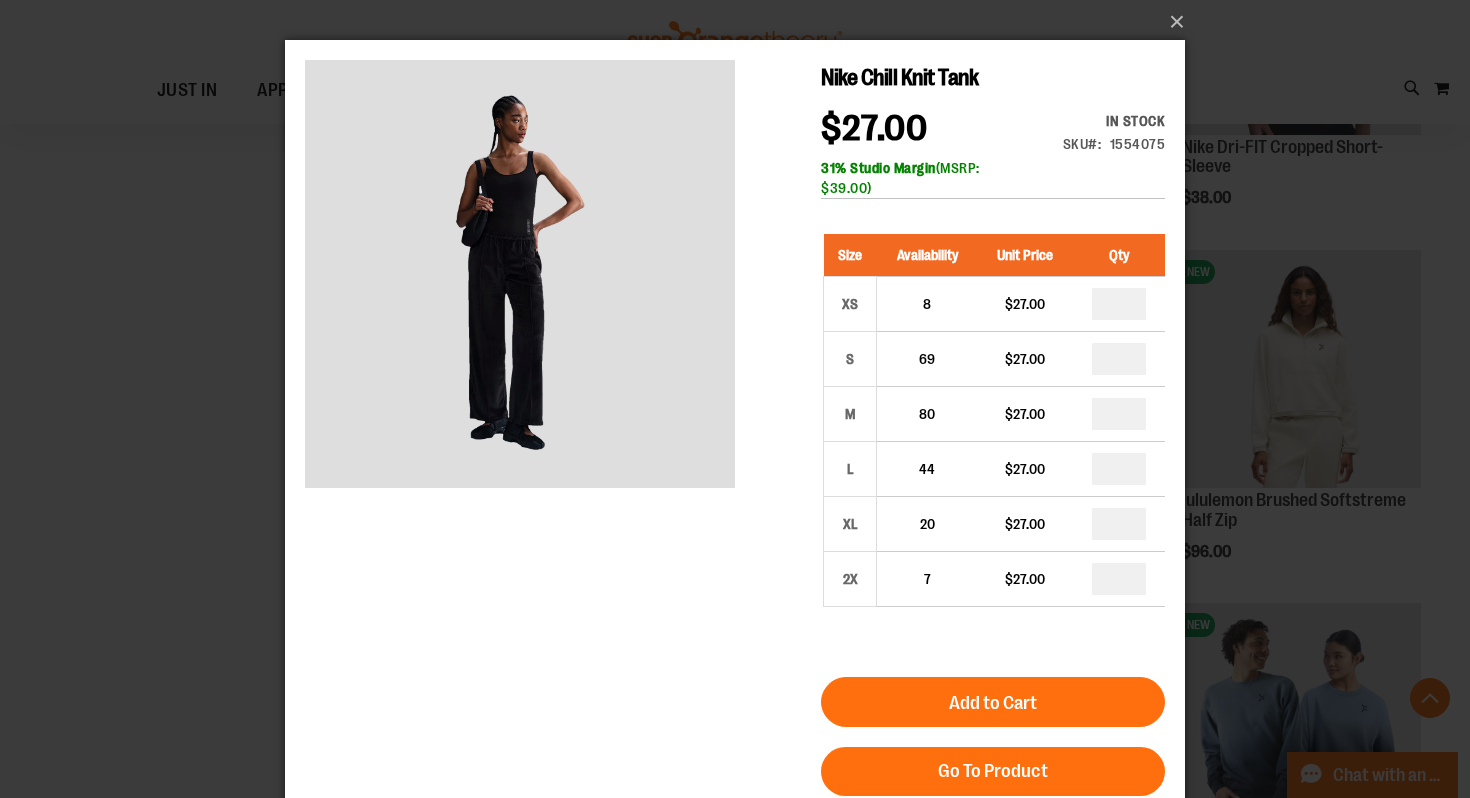 click on "×" at bounding box center (735, 399) 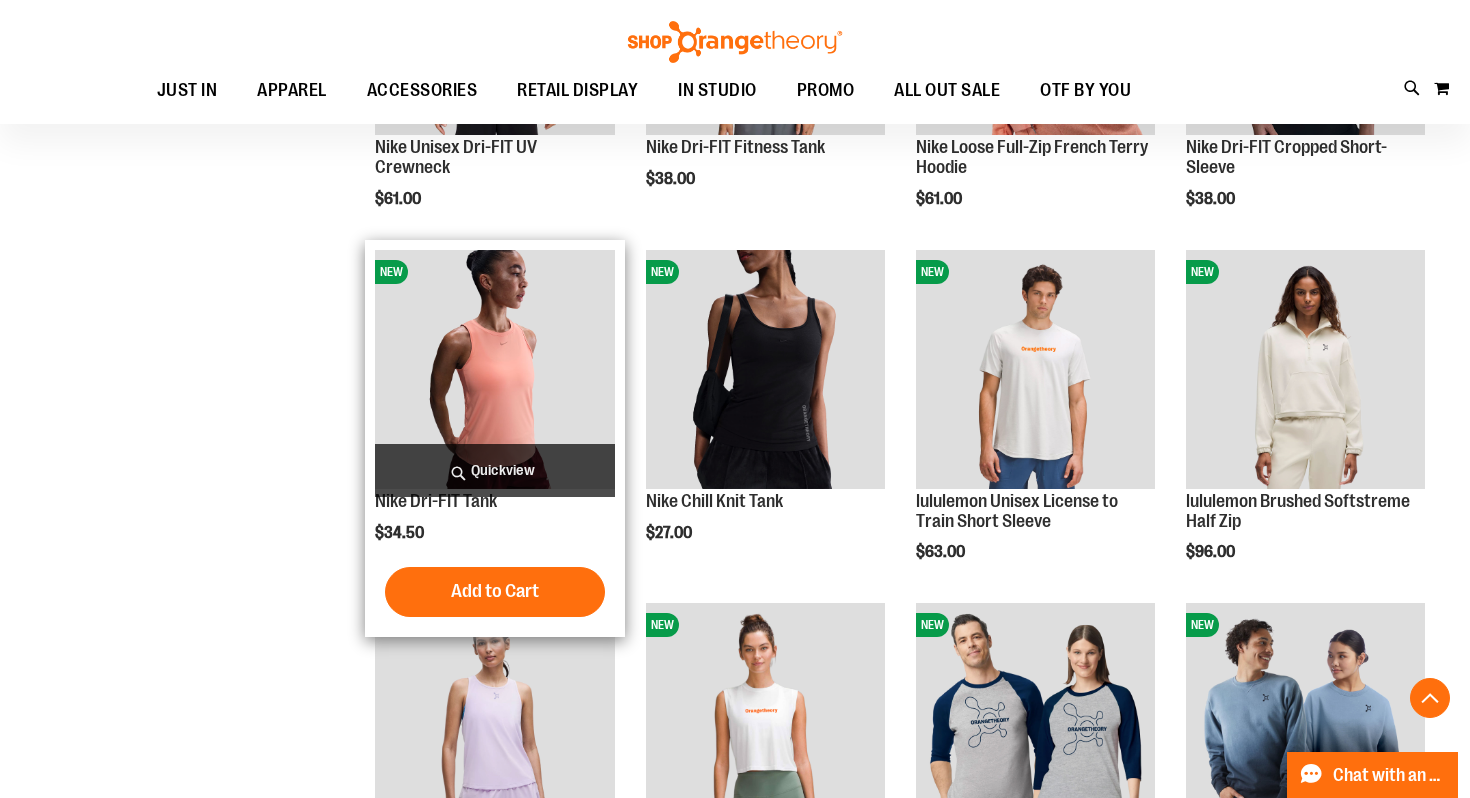 click on "Quickview" at bounding box center (494, 470) 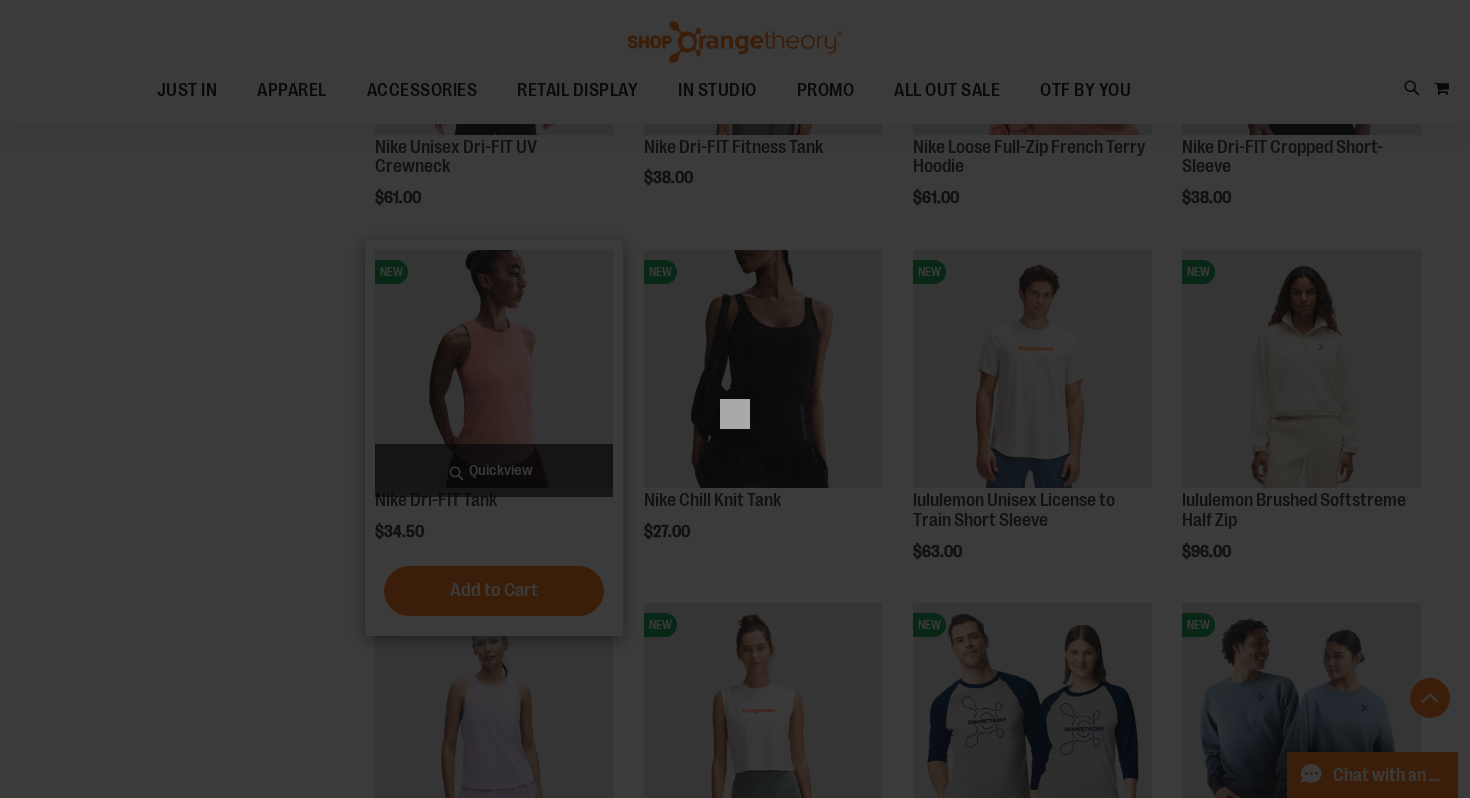scroll, scrollTop: 0, scrollLeft: 0, axis: both 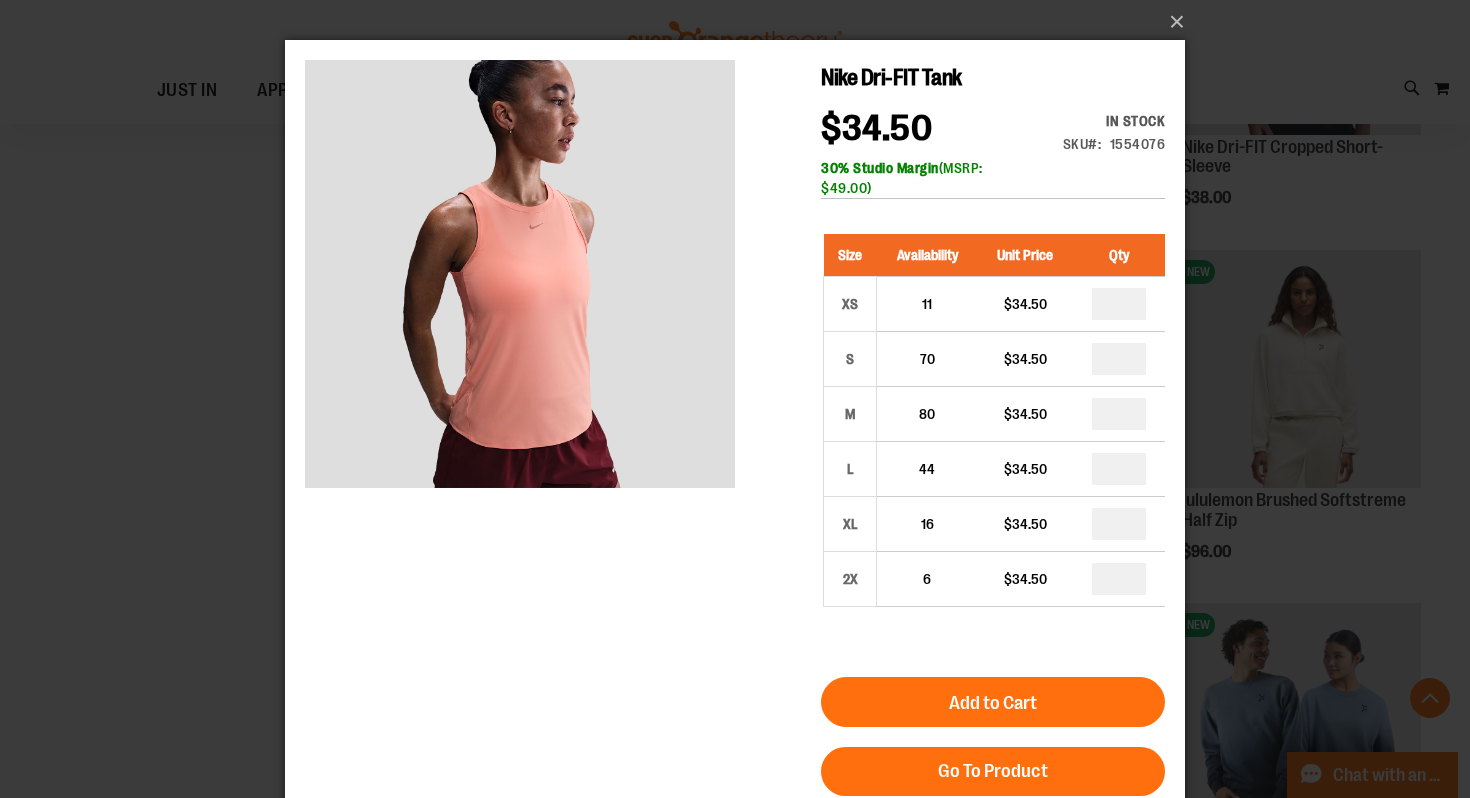 click on "×" at bounding box center [735, 399] 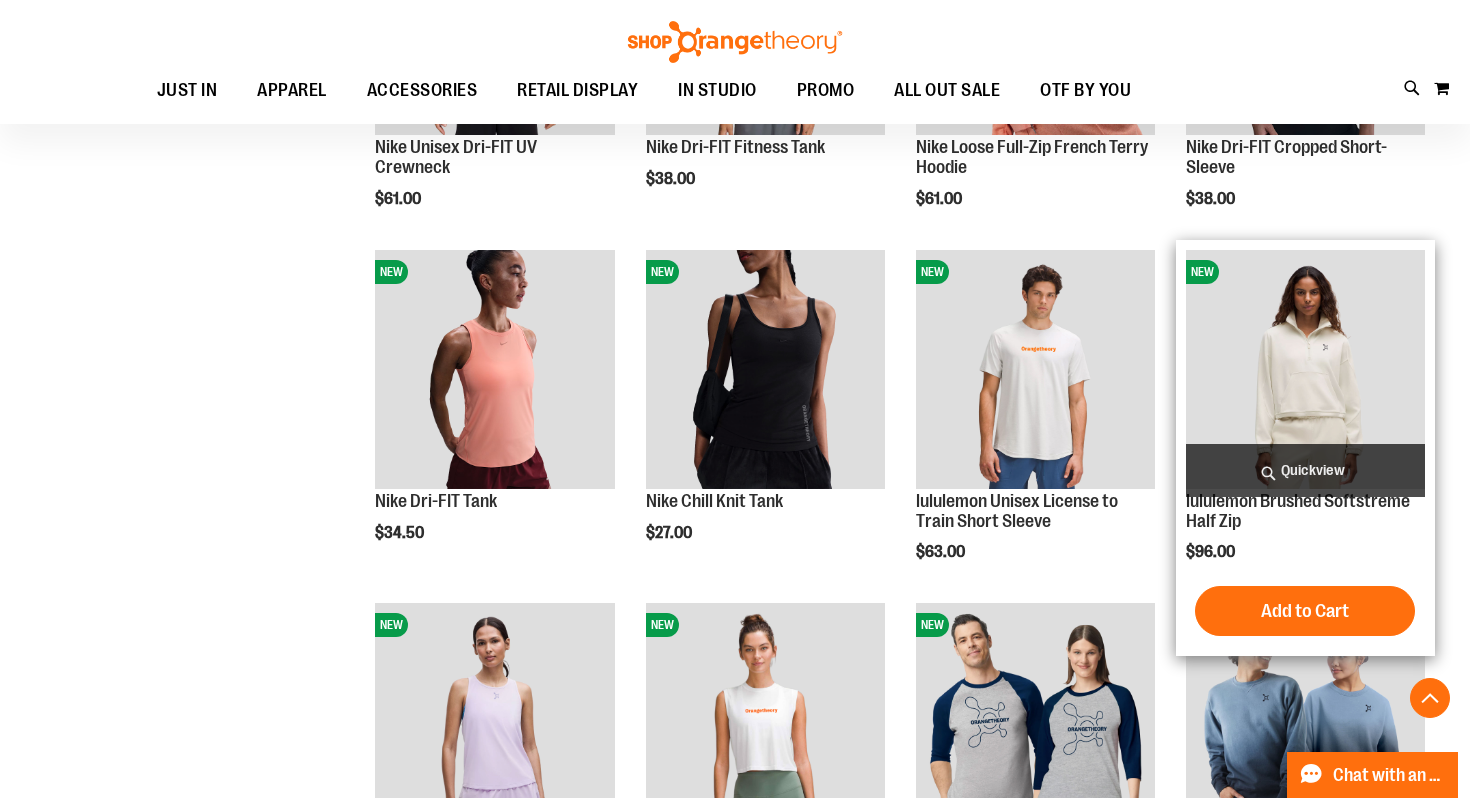 click on "Quickview" at bounding box center (1305, 470) 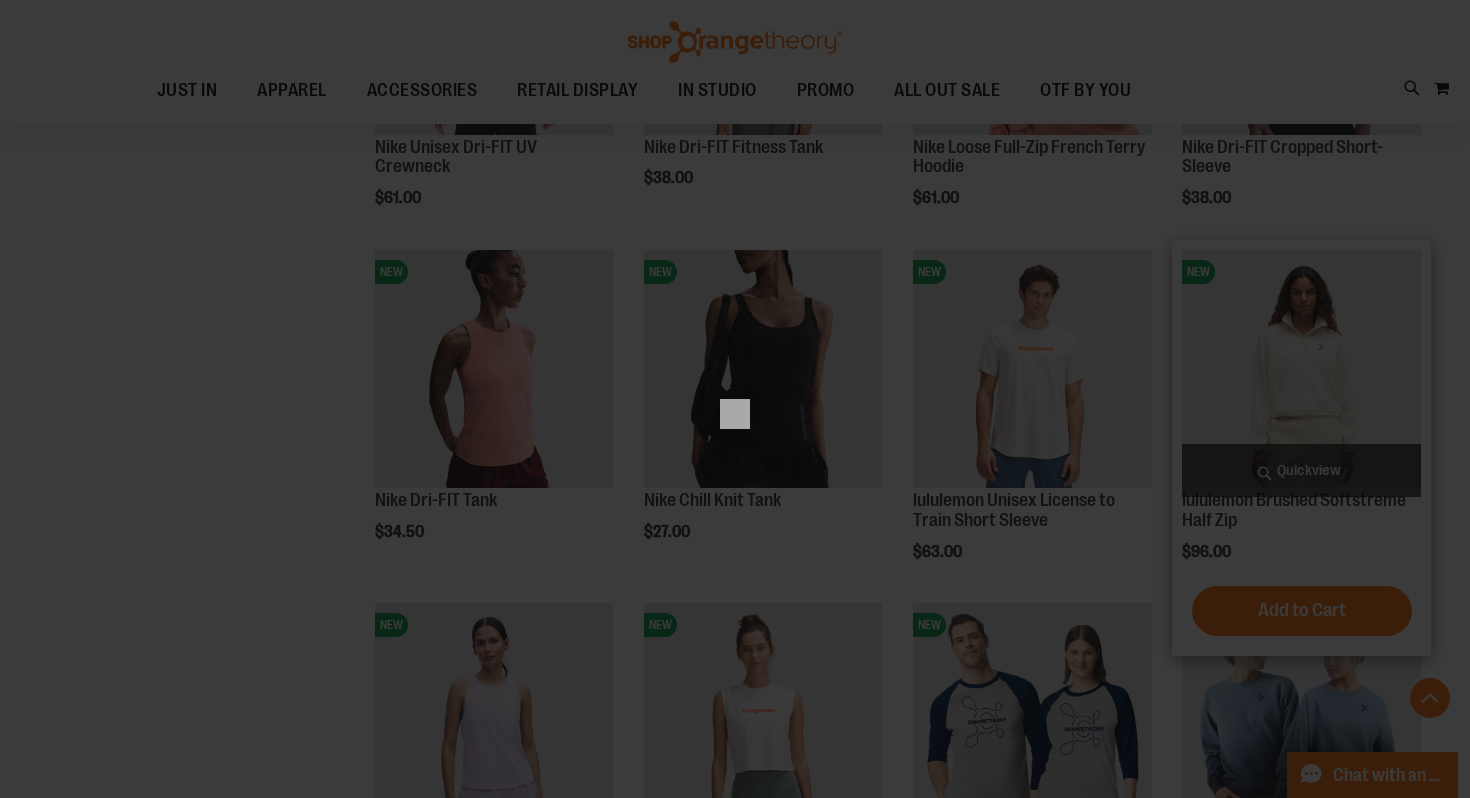 scroll, scrollTop: 0, scrollLeft: 0, axis: both 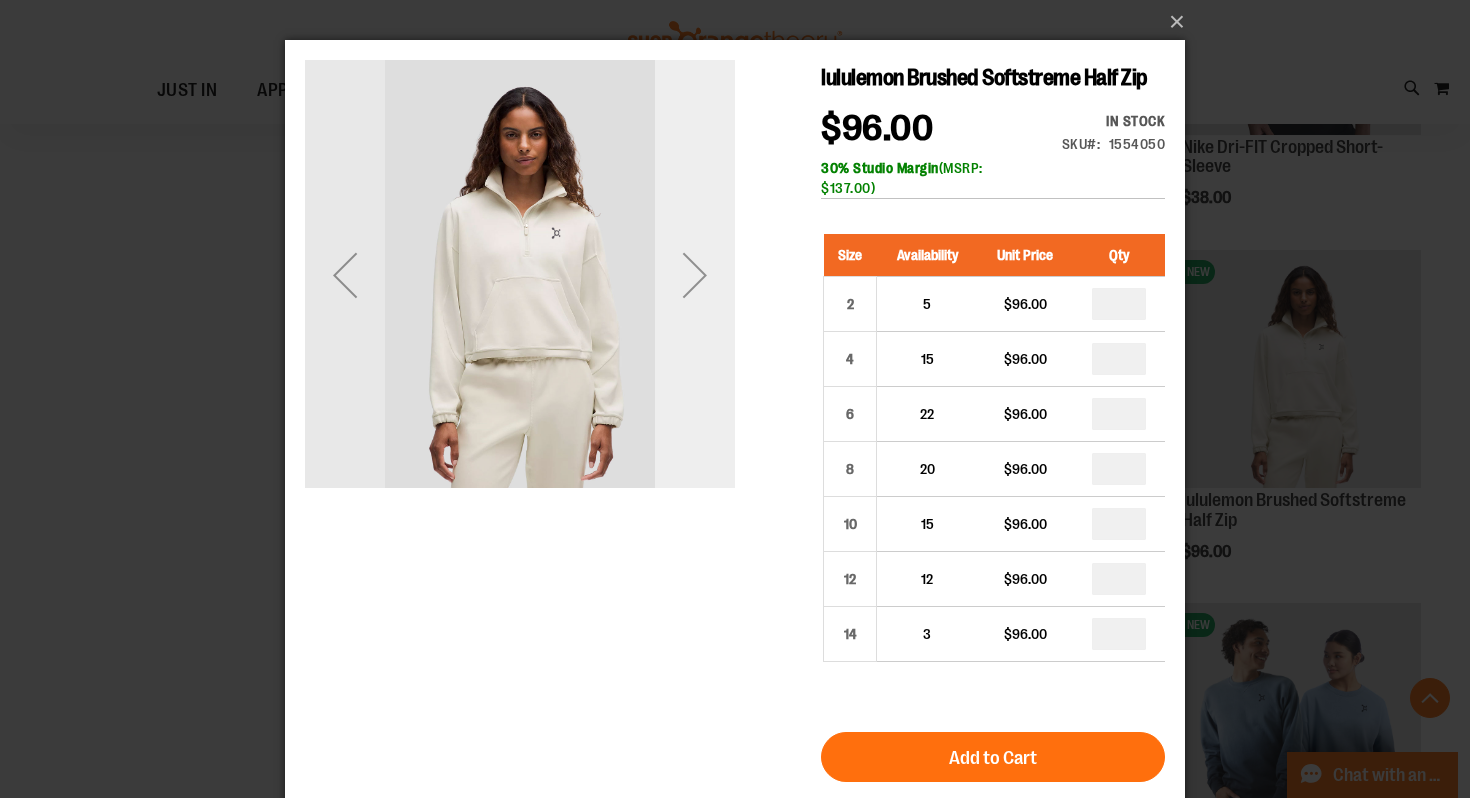 click at bounding box center [695, 275] 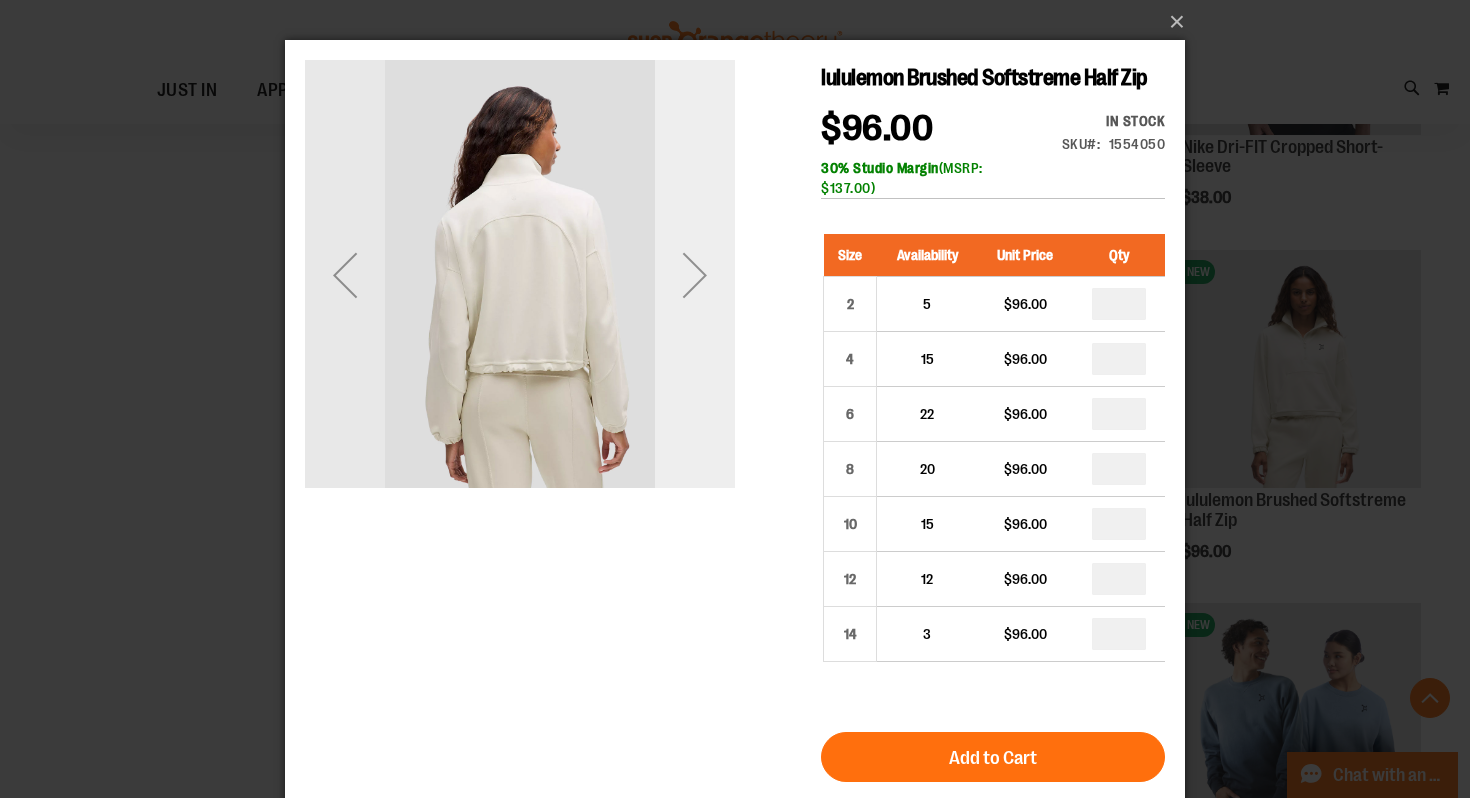 click at bounding box center [695, 275] 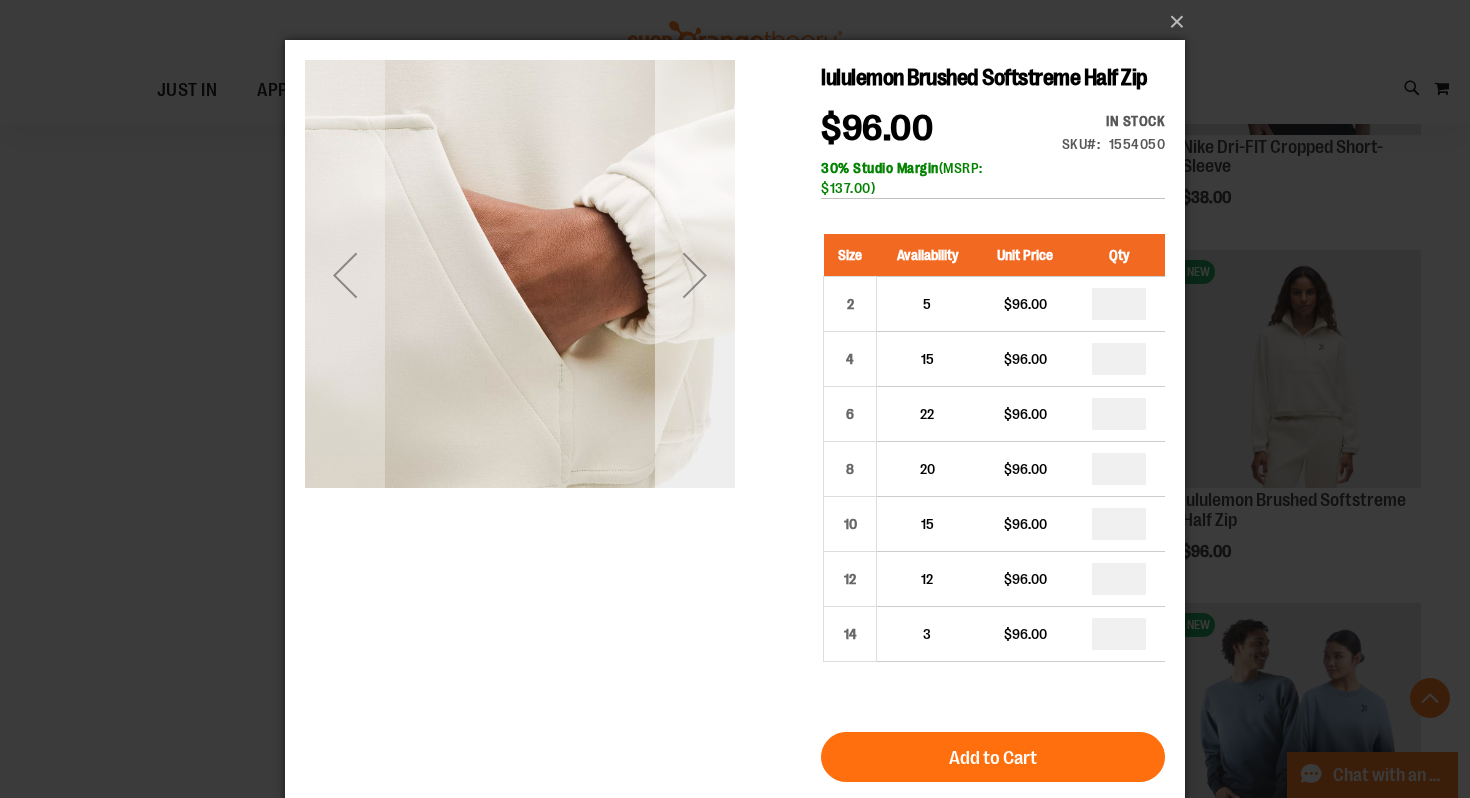 click at bounding box center (695, 275) 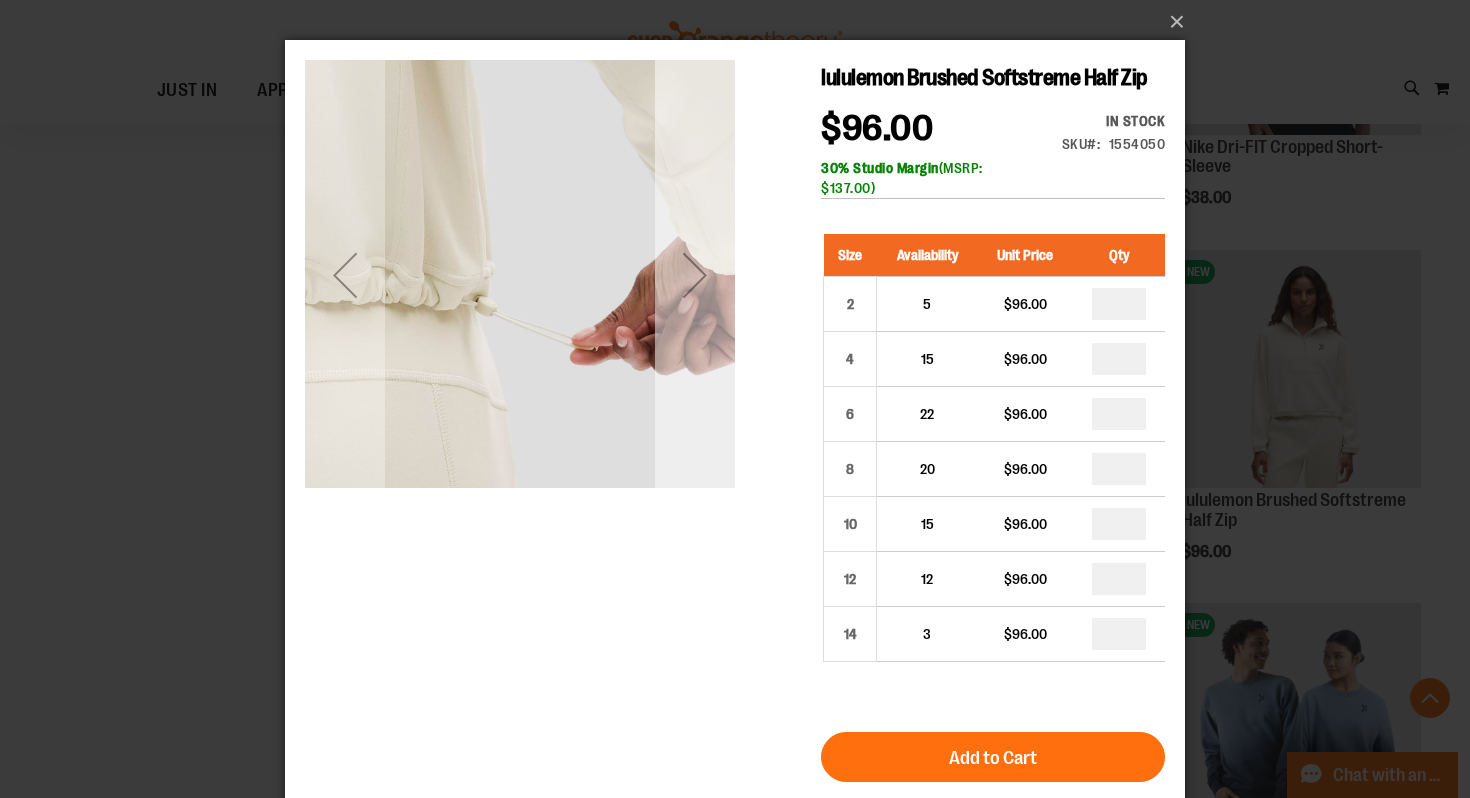click at bounding box center (695, 275) 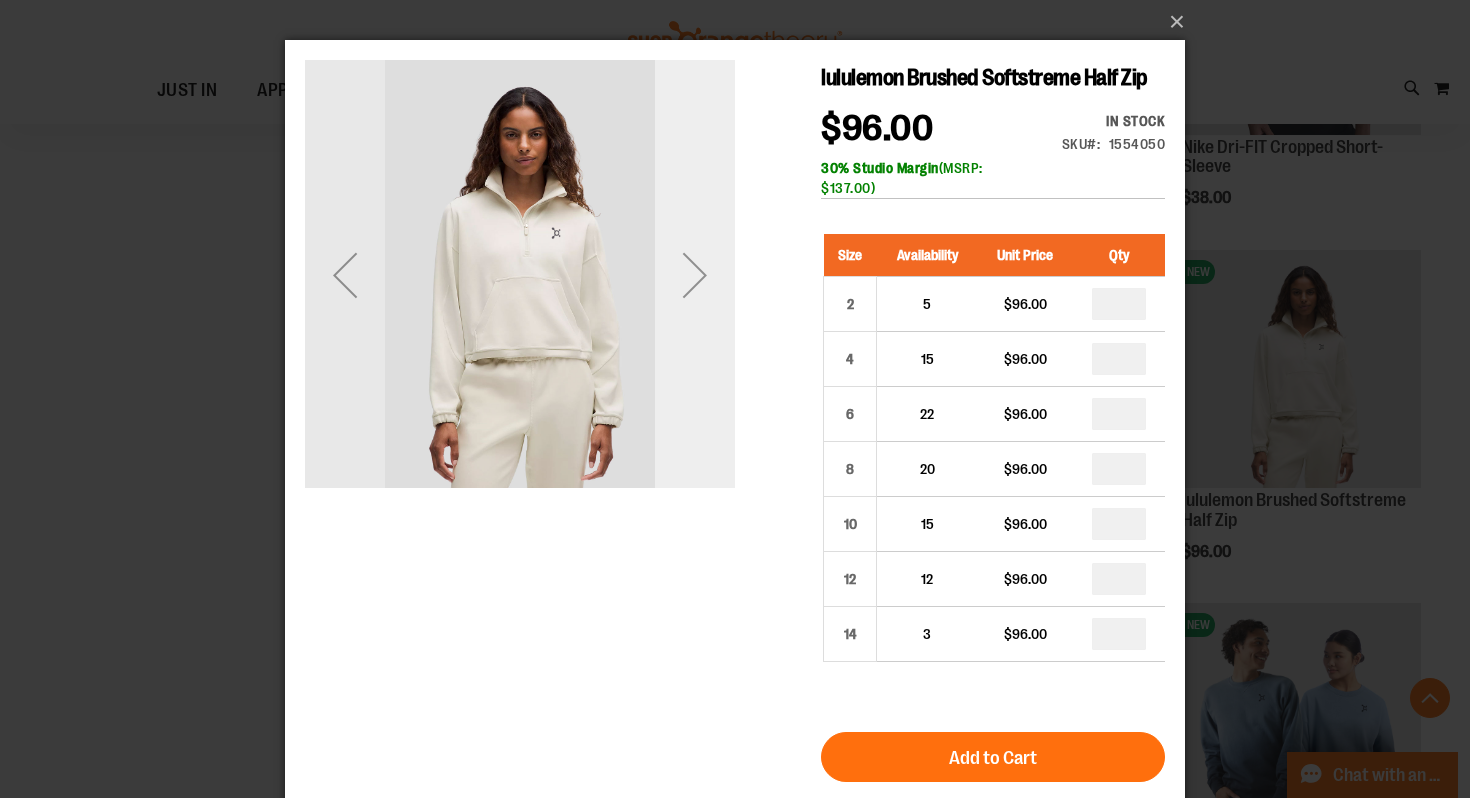 click at bounding box center (695, 275) 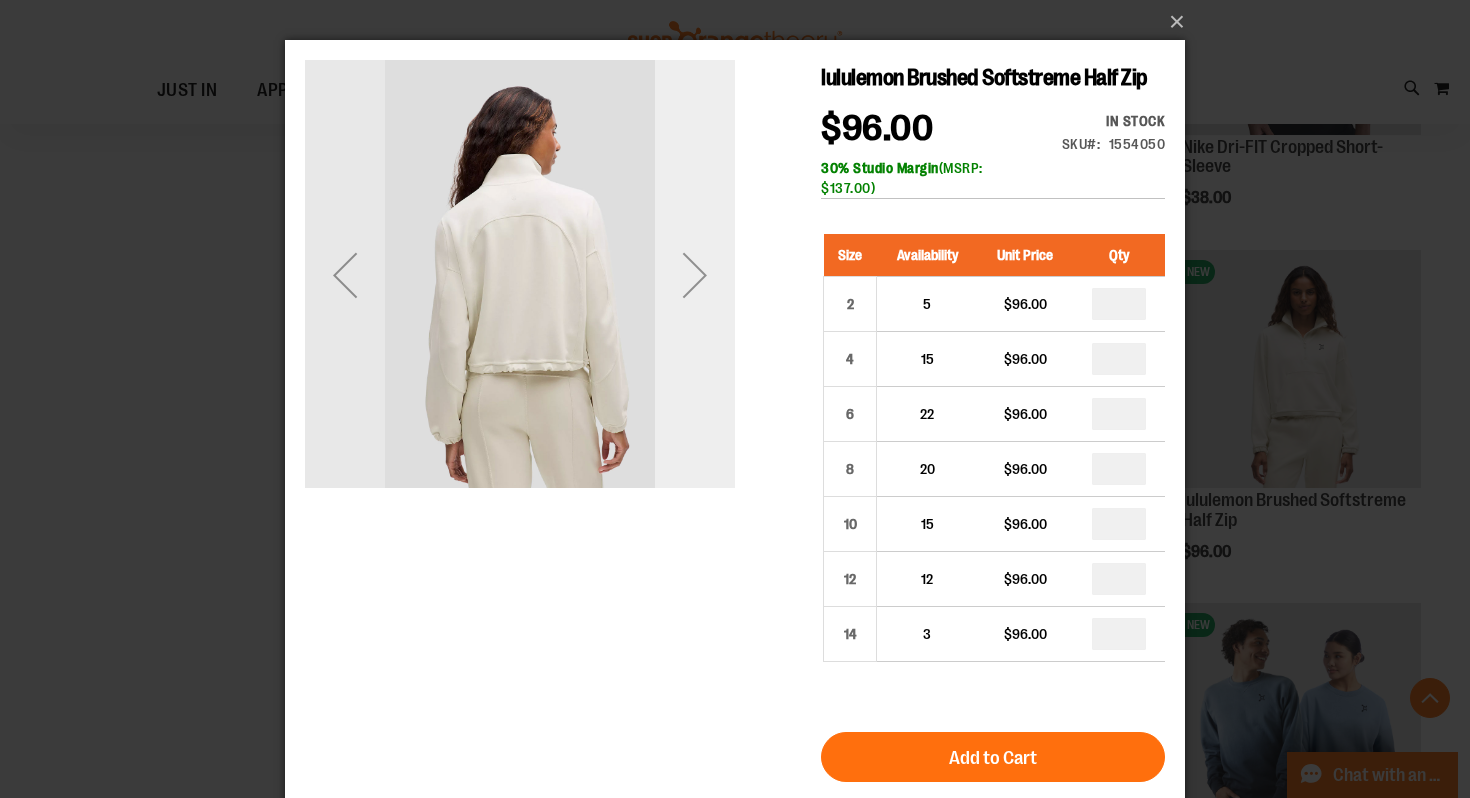 click at bounding box center (695, 275) 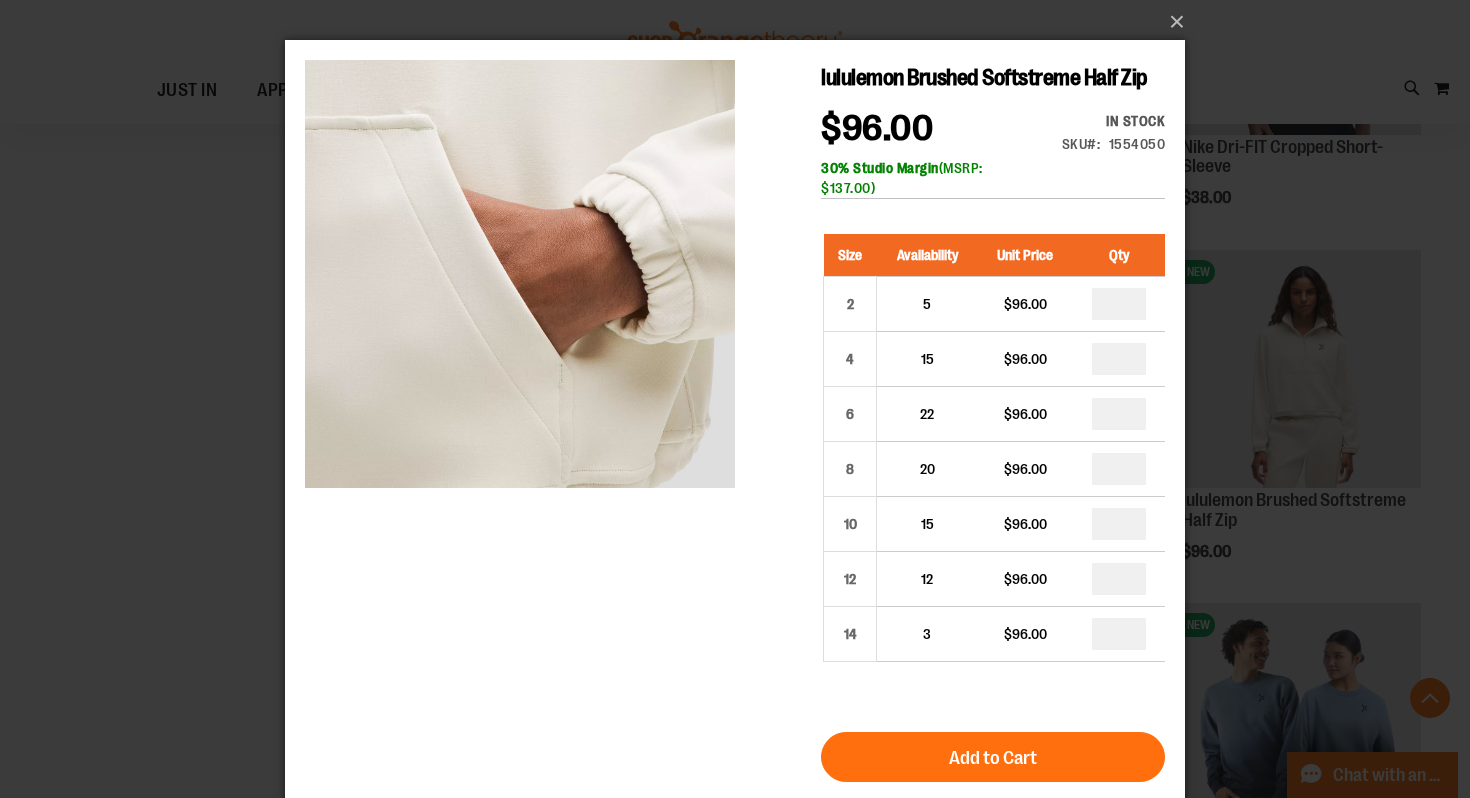 click on "×" at bounding box center [735, 399] 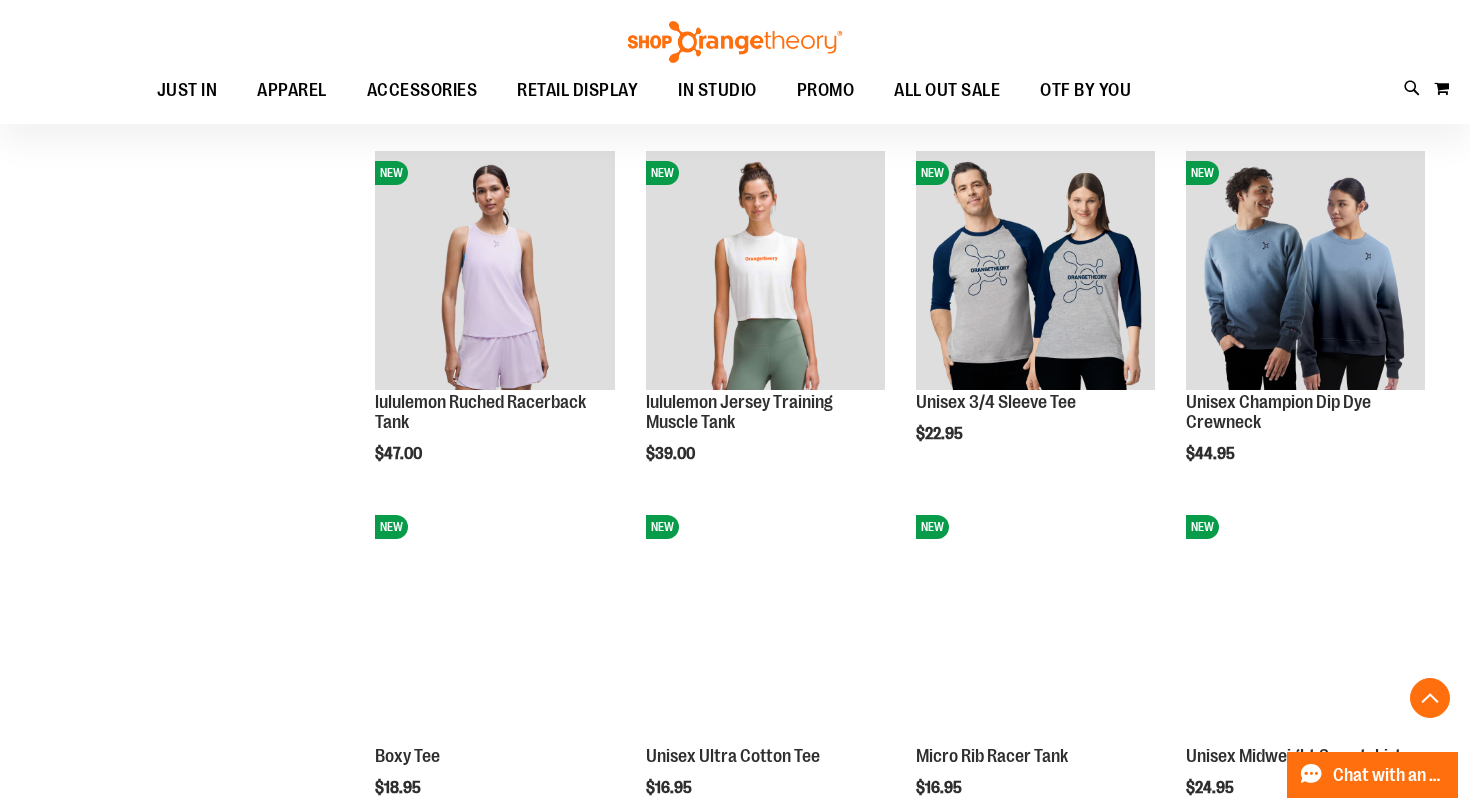 scroll, scrollTop: 2011, scrollLeft: 0, axis: vertical 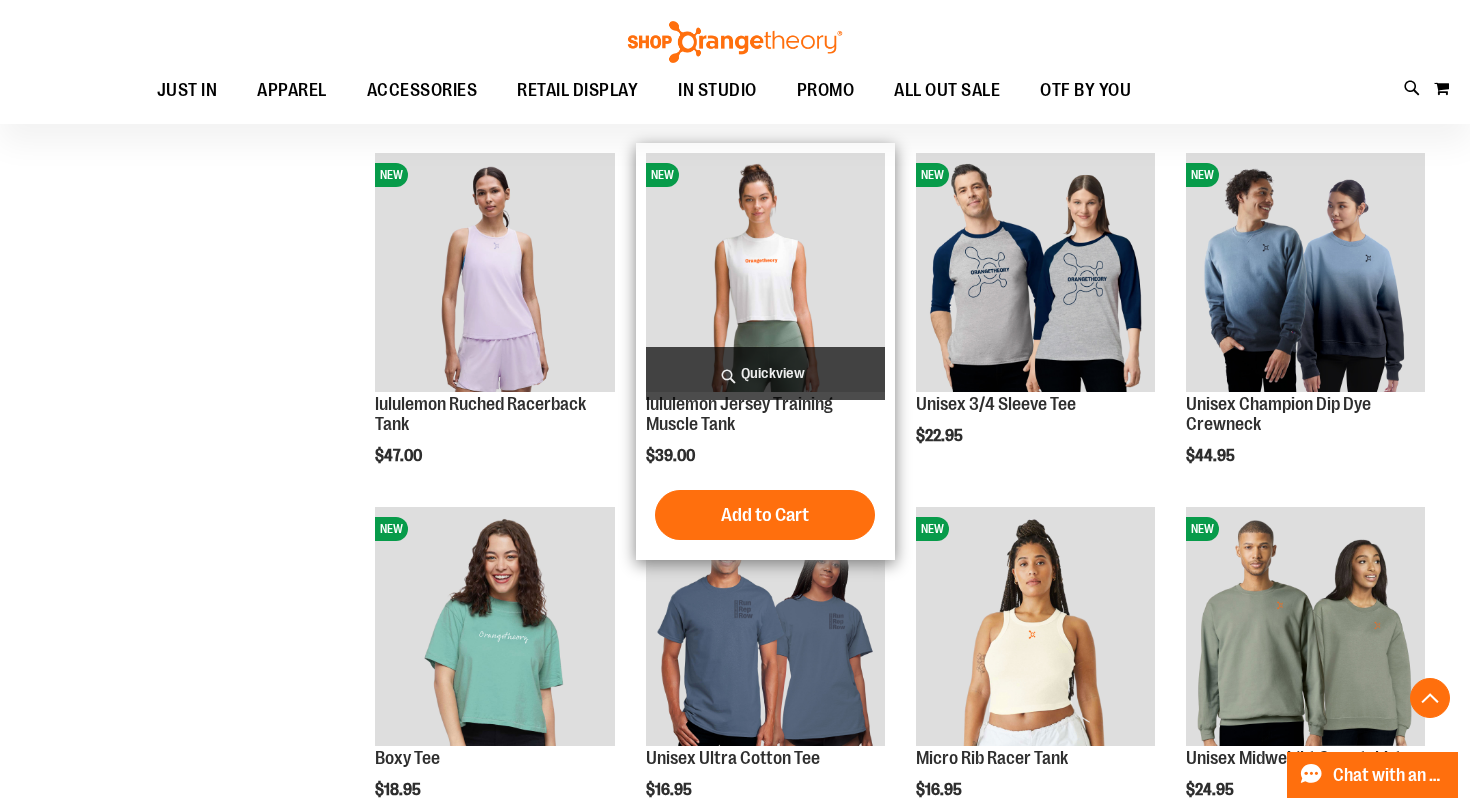 click on "Quickview" at bounding box center (765, 373) 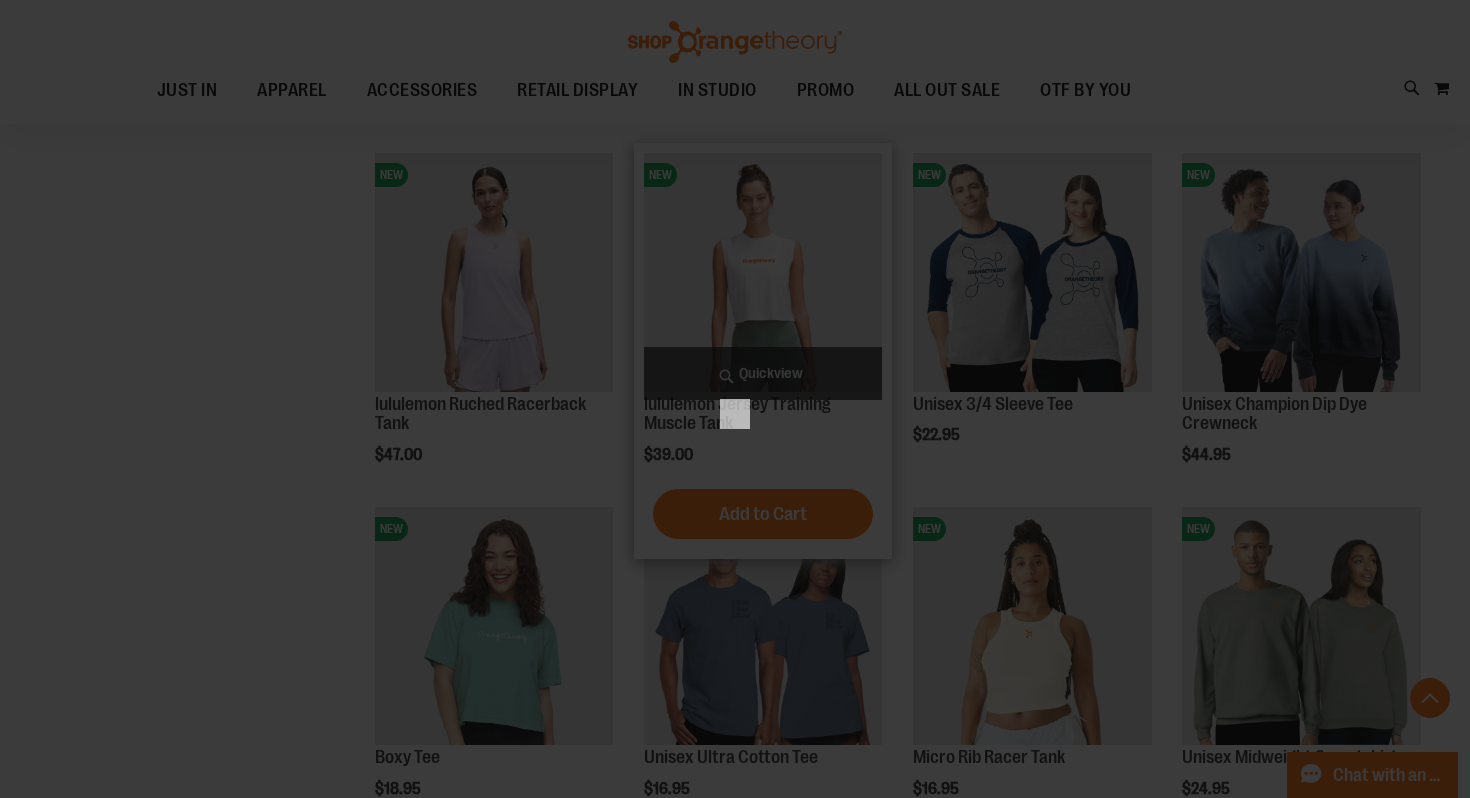 scroll, scrollTop: 0, scrollLeft: 0, axis: both 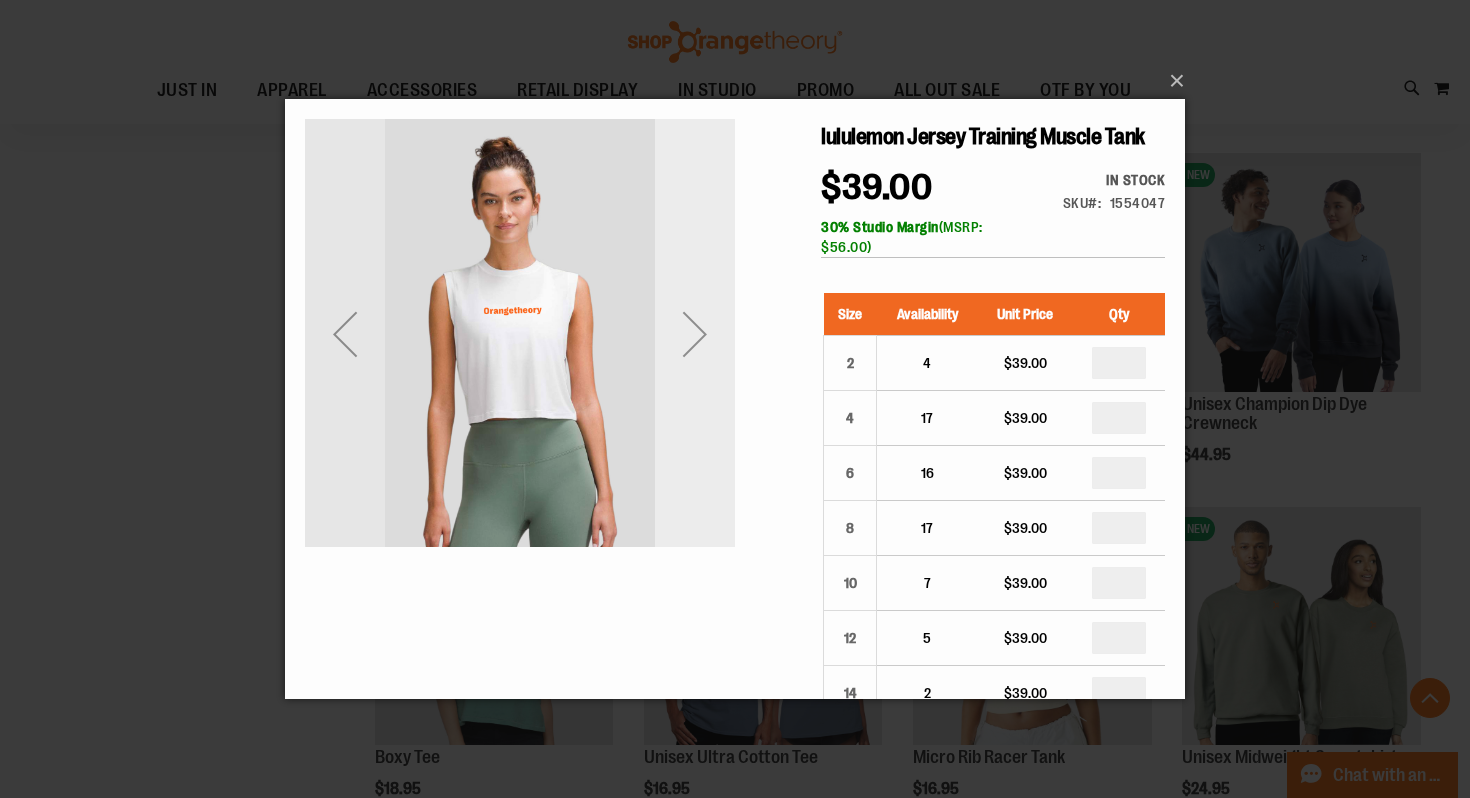 click at bounding box center (695, 334) 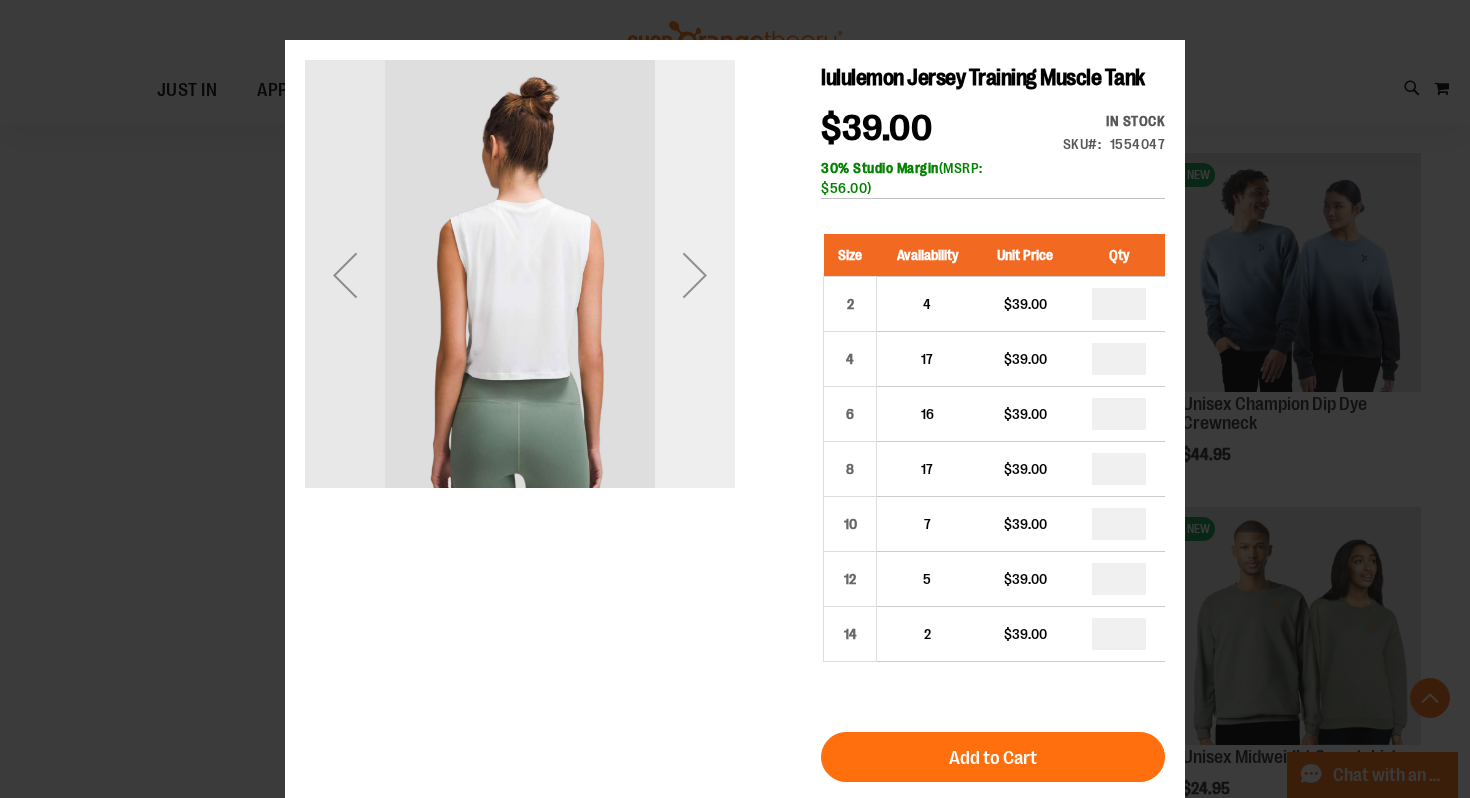 click at bounding box center (695, 275) 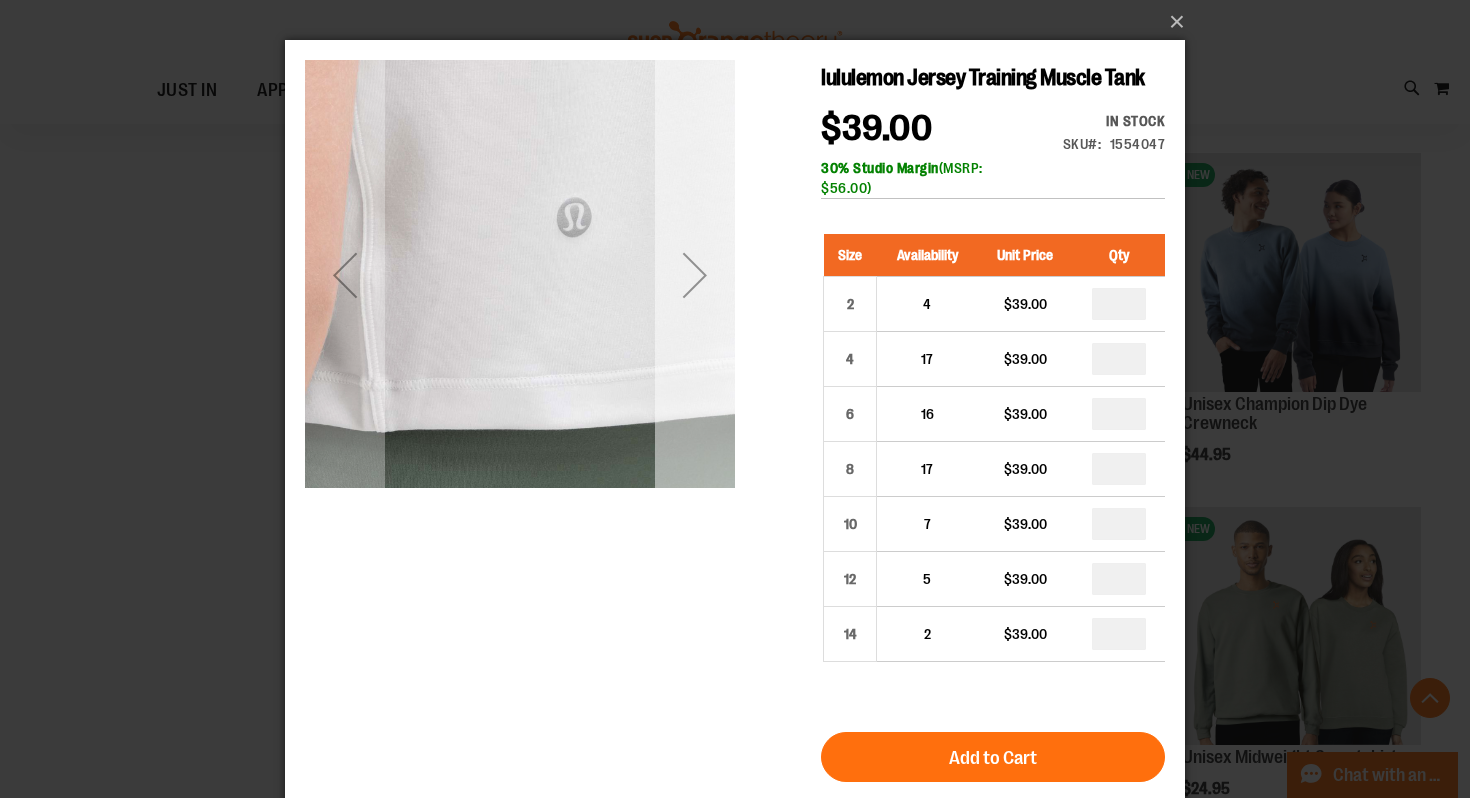 click at bounding box center [695, 275] 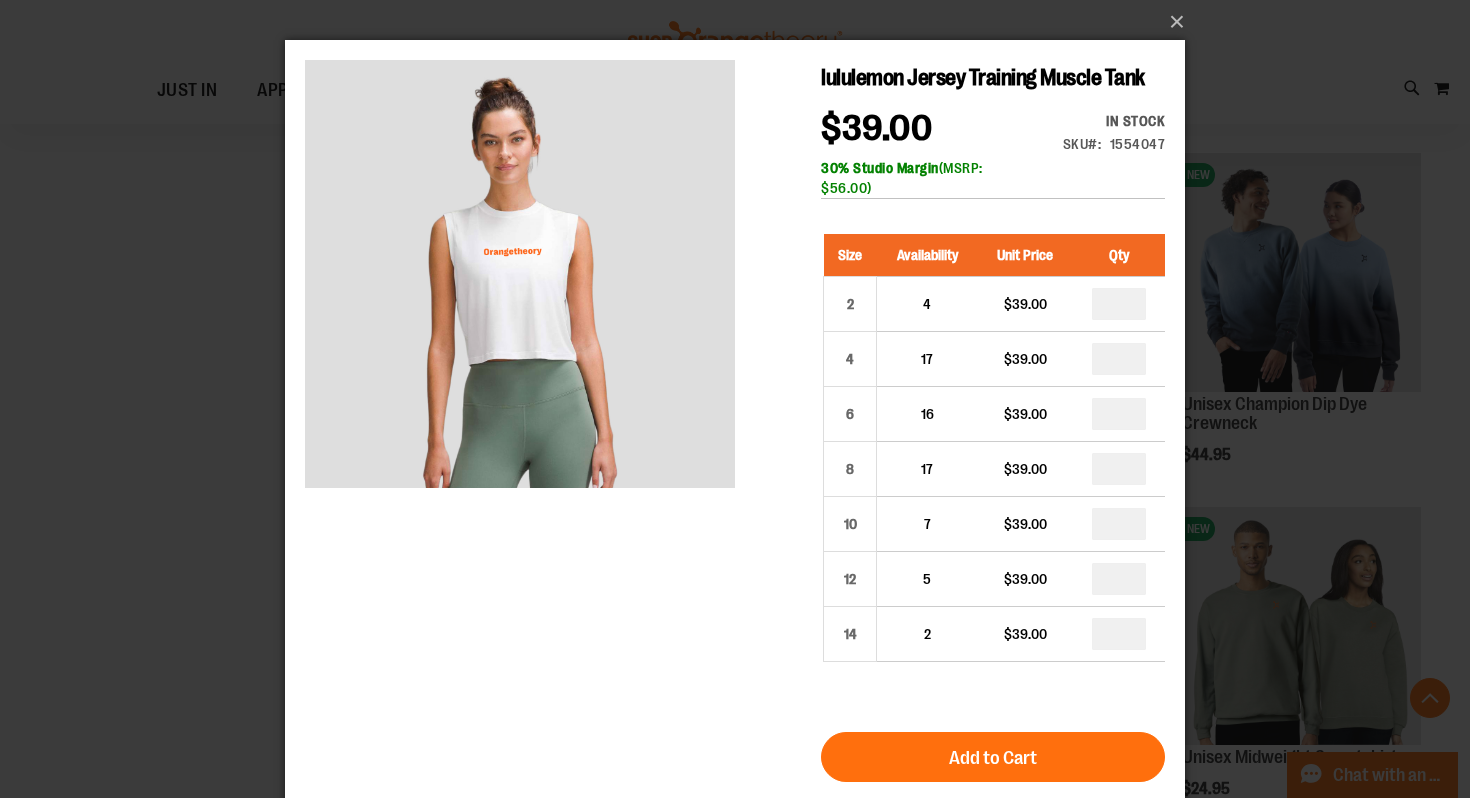click on "×" at bounding box center [735, 399] 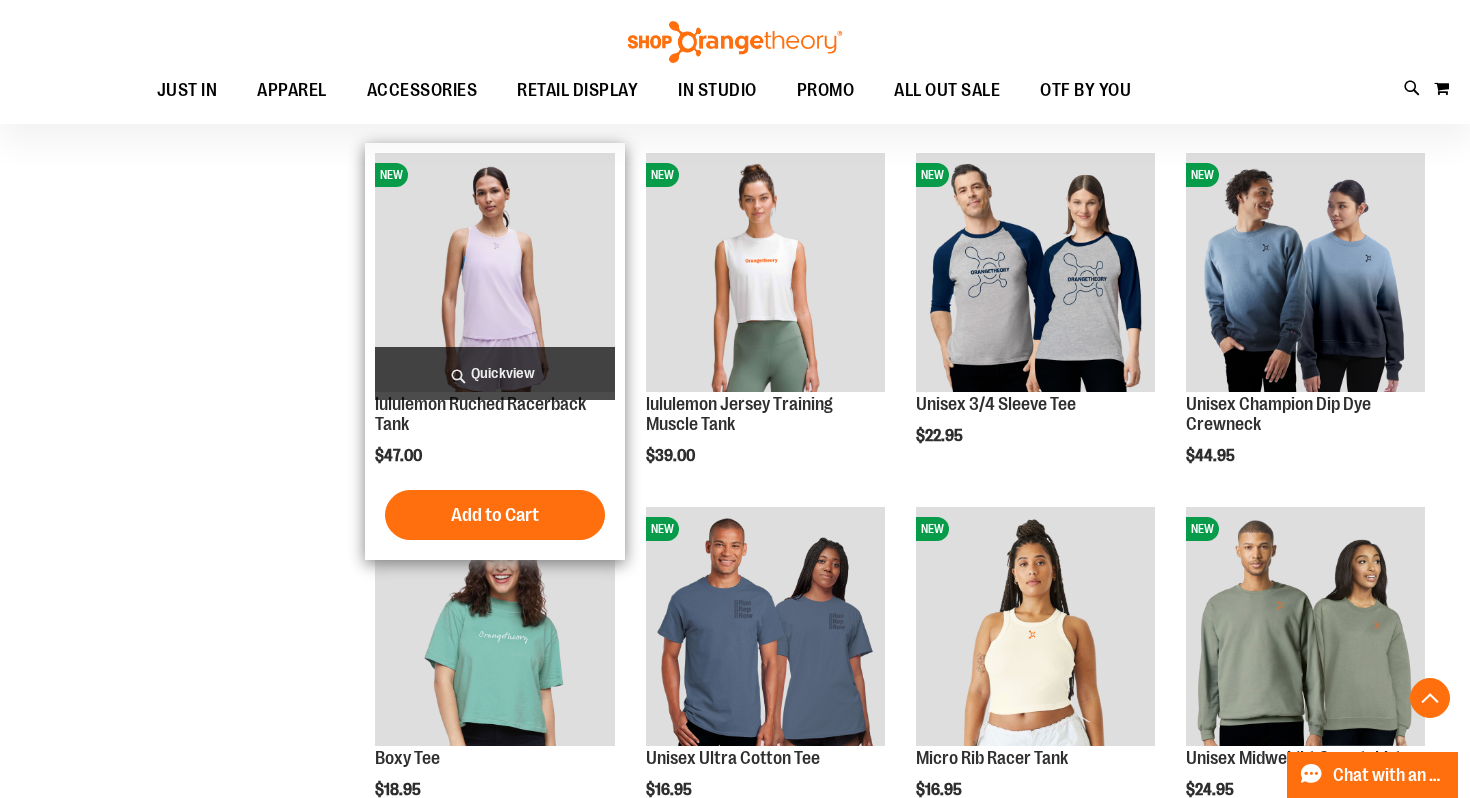 click on "Quickview" at bounding box center (494, 373) 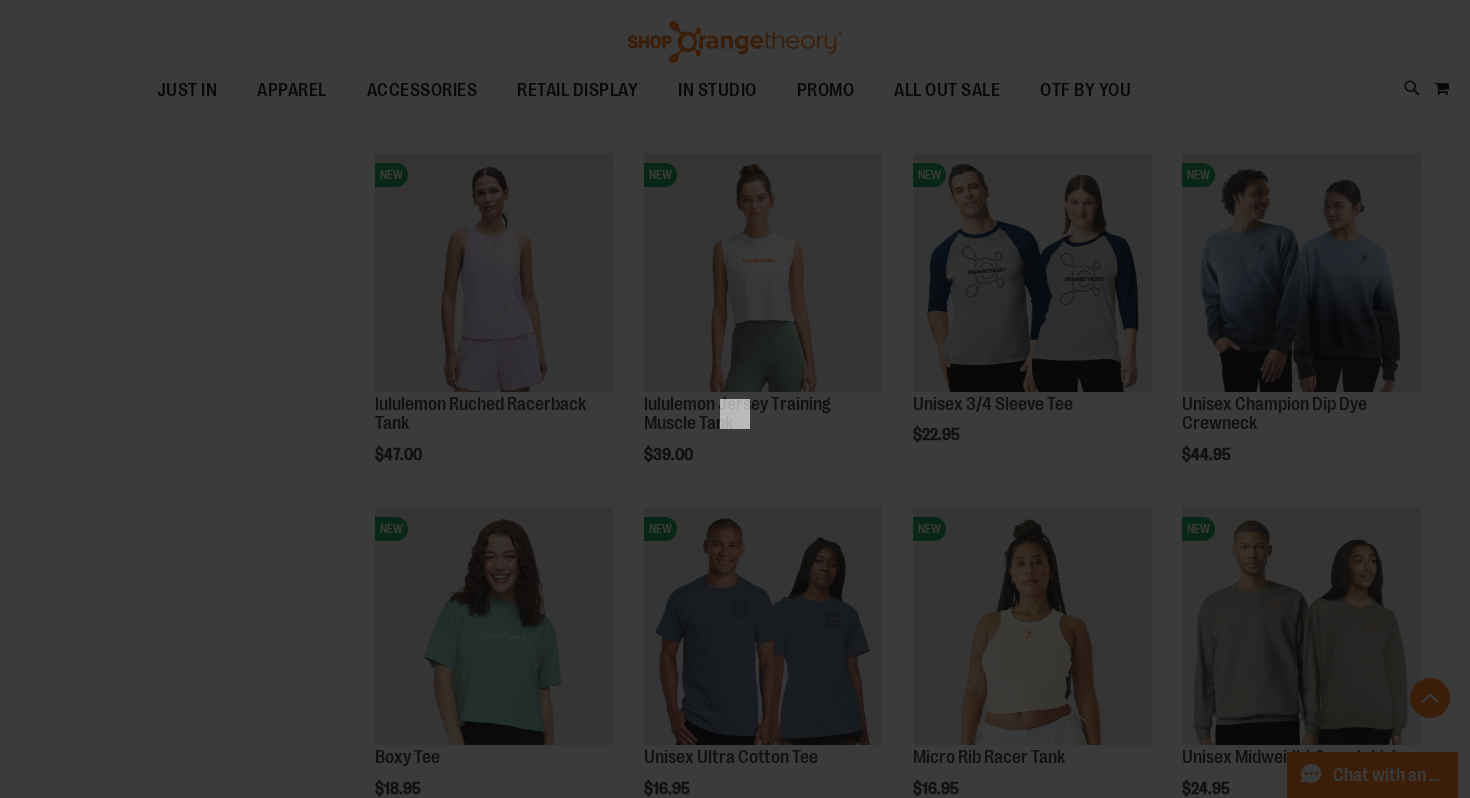 scroll, scrollTop: 0, scrollLeft: 0, axis: both 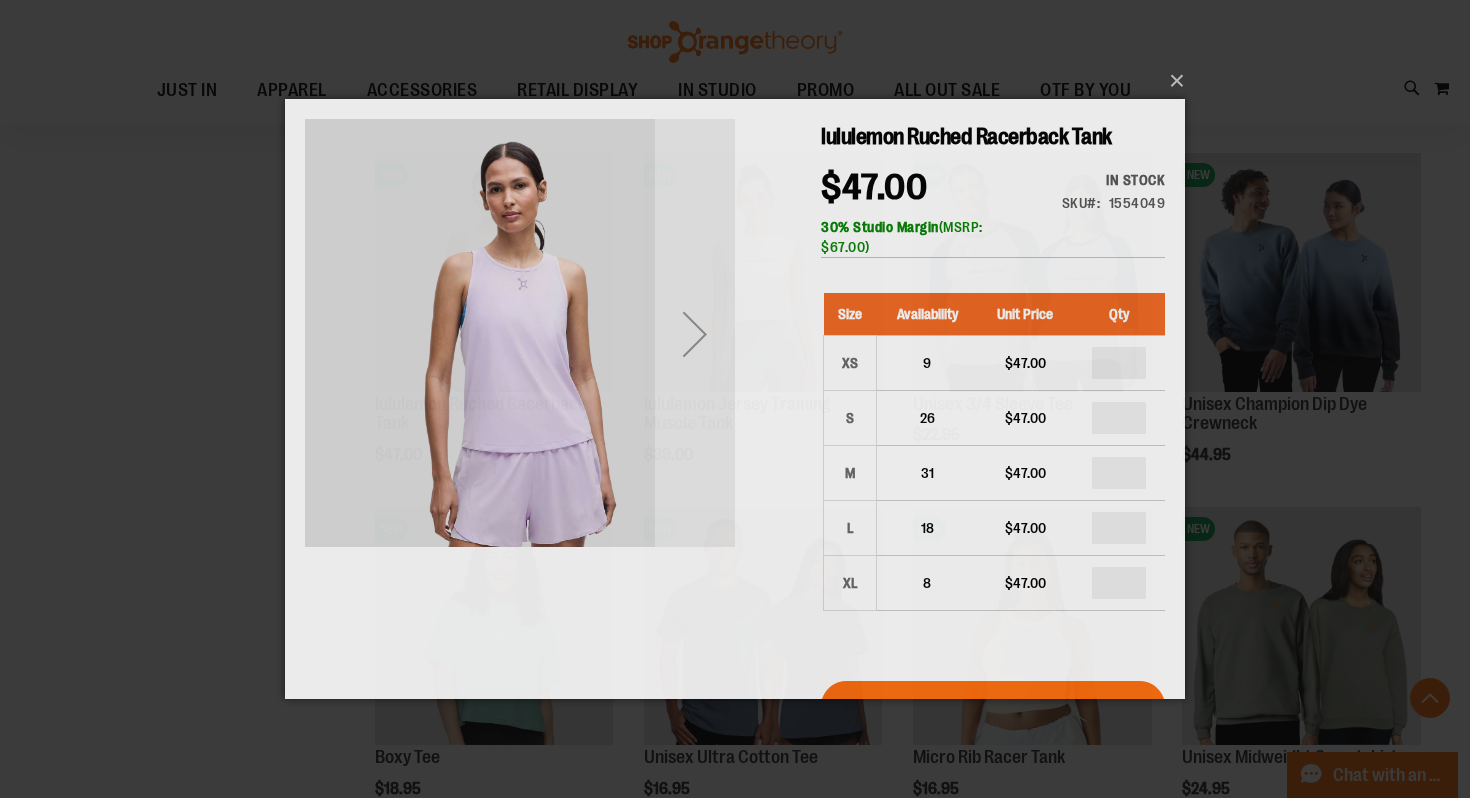 click at bounding box center (695, 334) 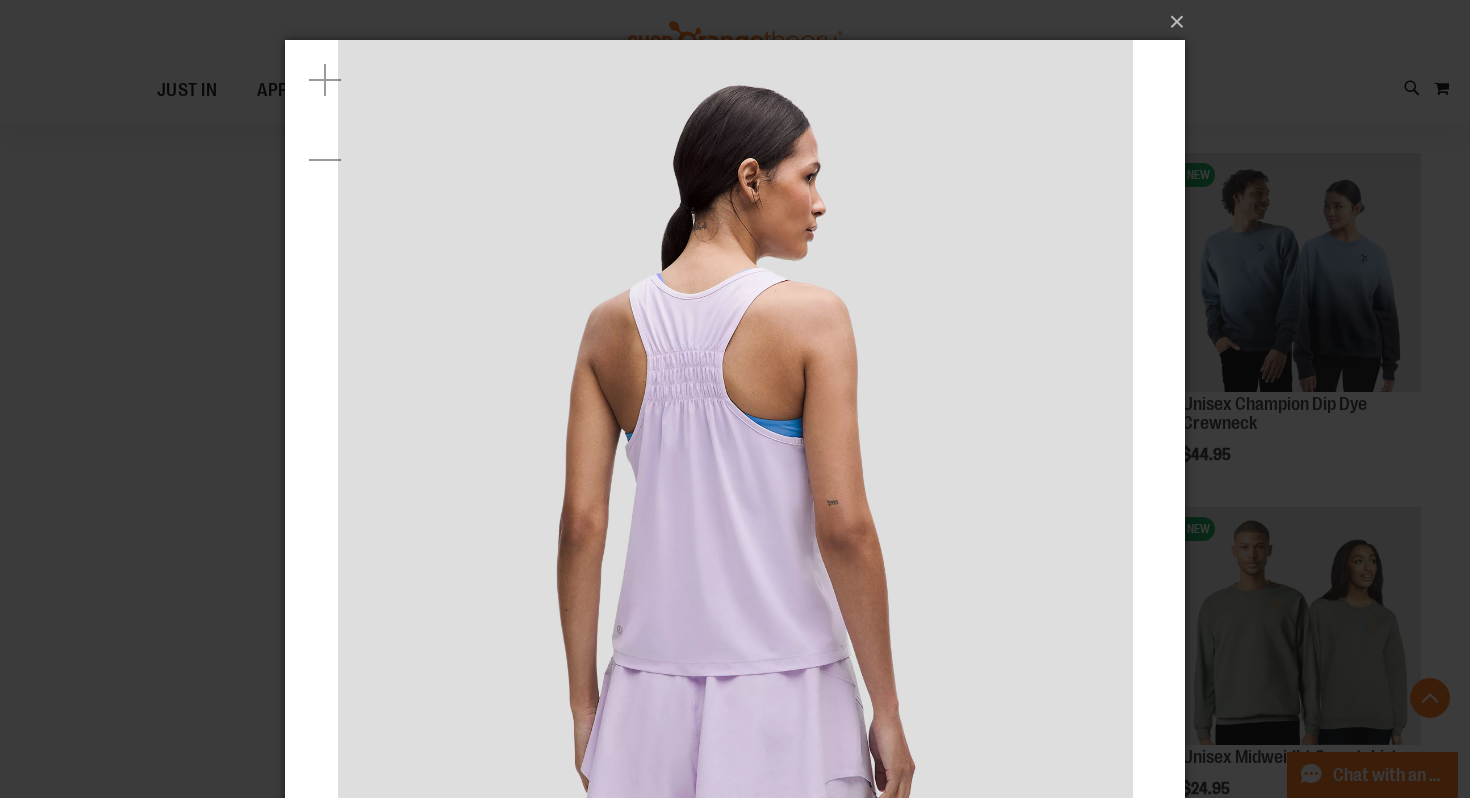 click on "×" at bounding box center [735, 399] 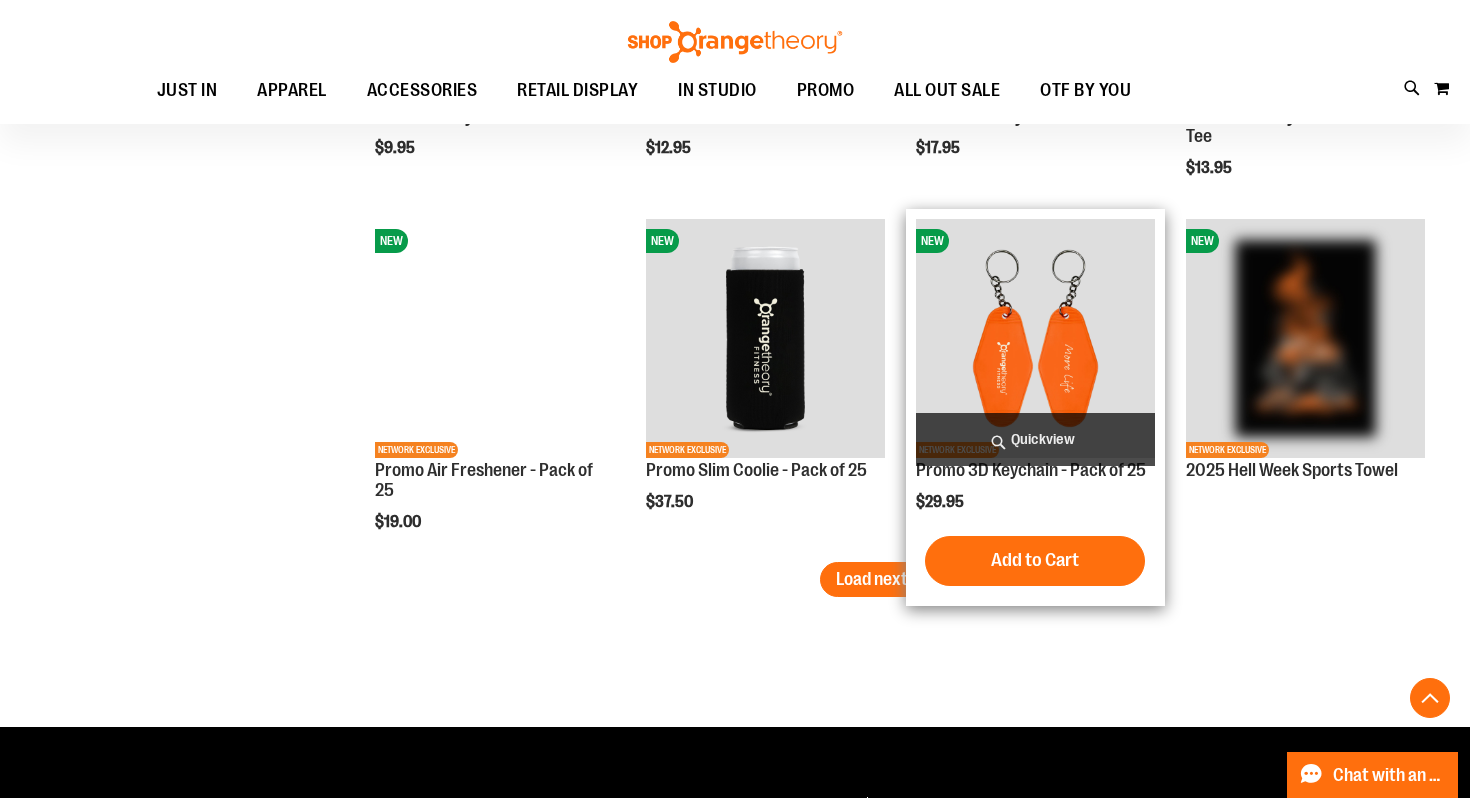 scroll, scrollTop: 3005, scrollLeft: 0, axis: vertical 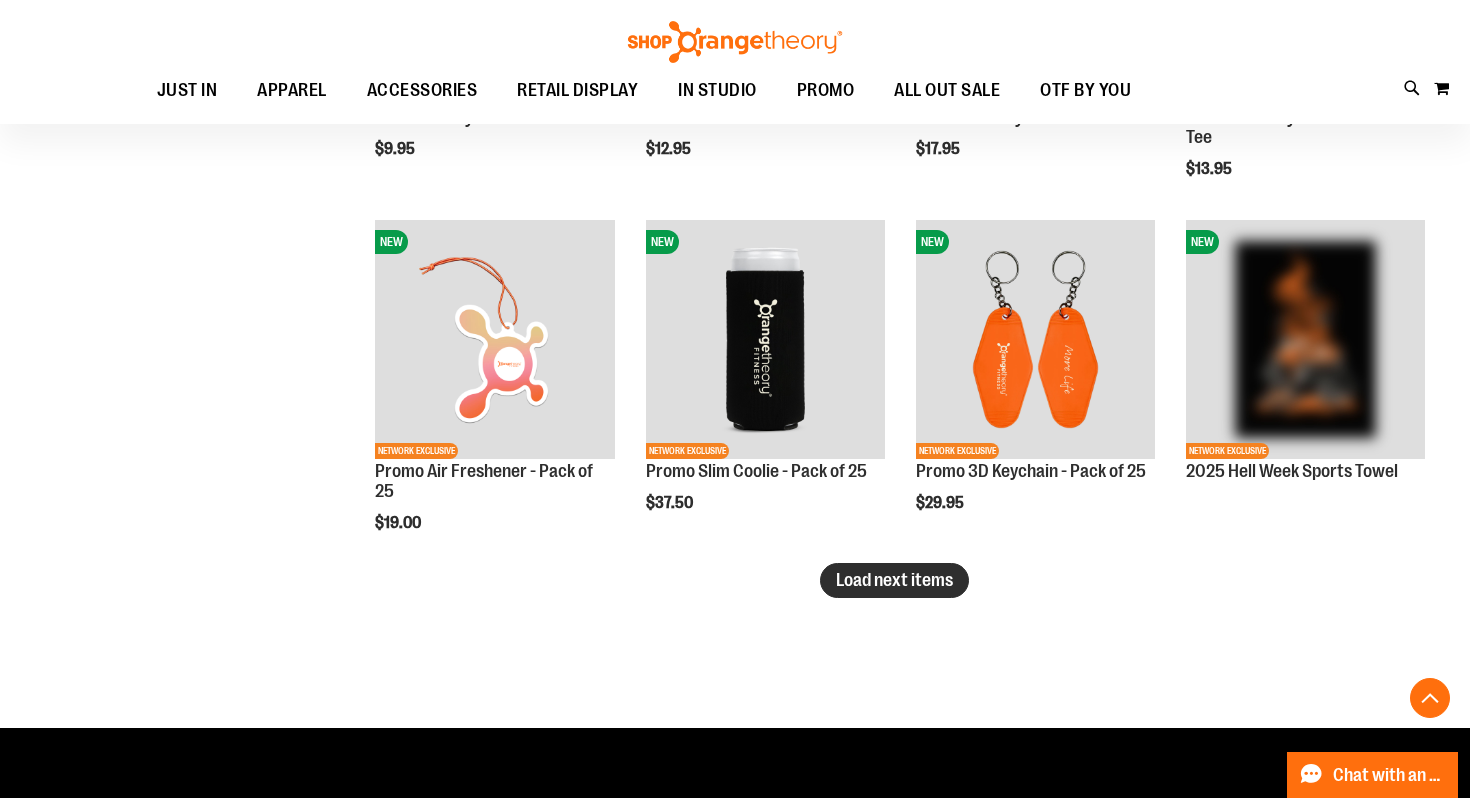 click on "Load next items" at bounding box center (894, 580) 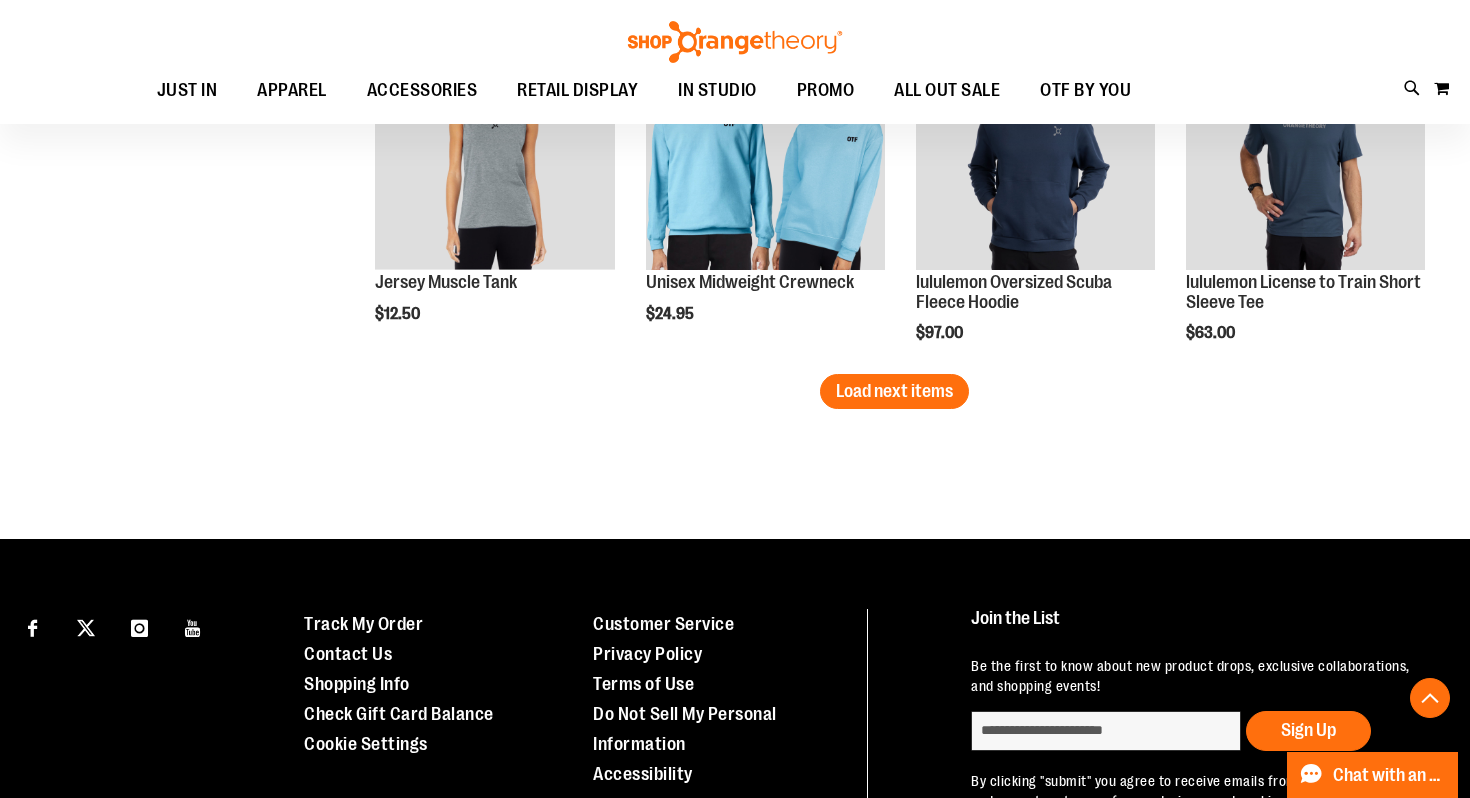 scroll, scrollTop: 4165, scrollLeft: 0, axis: vertical 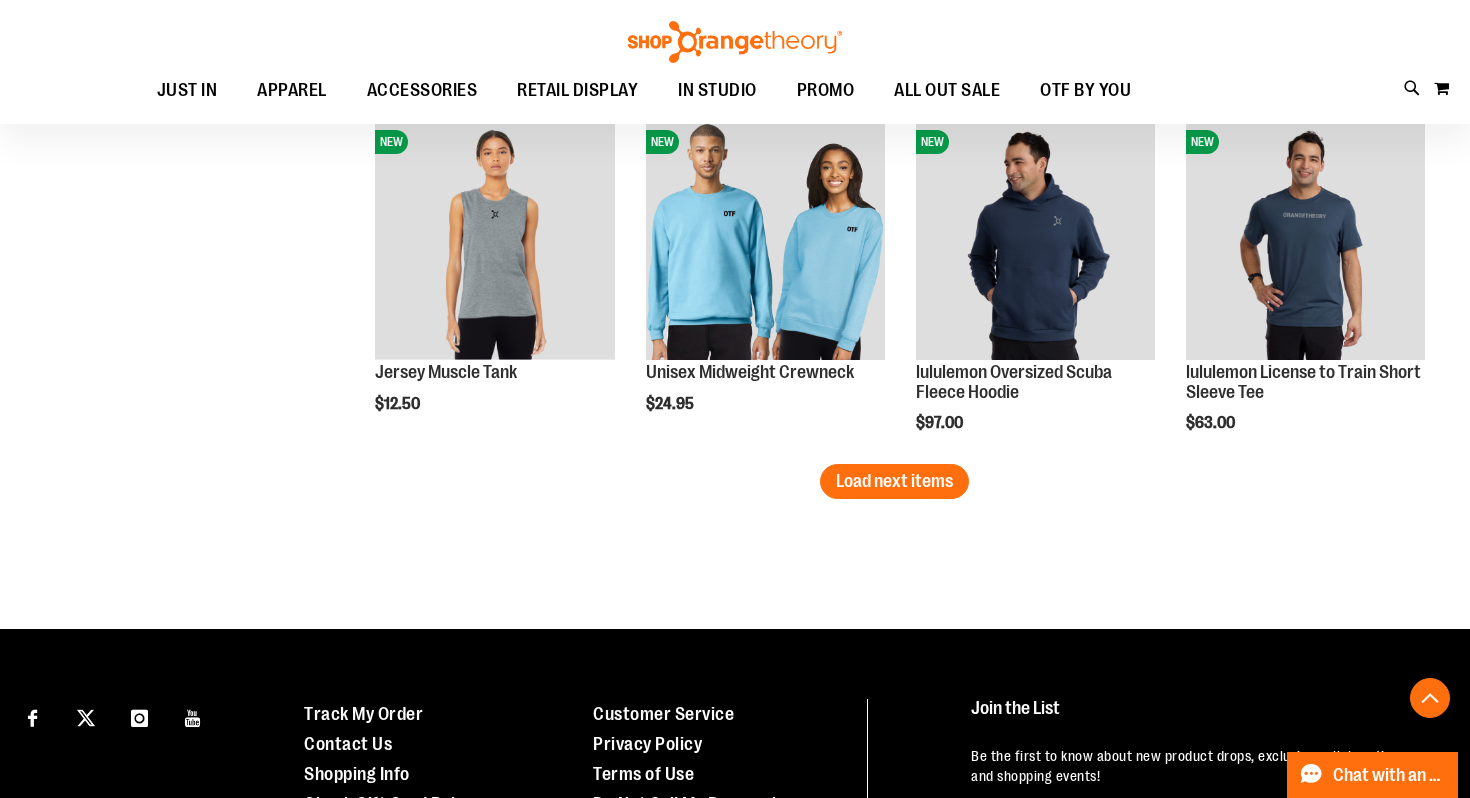 drag, startPoint x: 936, startPoint y: 518, endPoint x: 936, endPoint y: 507, distance: 11 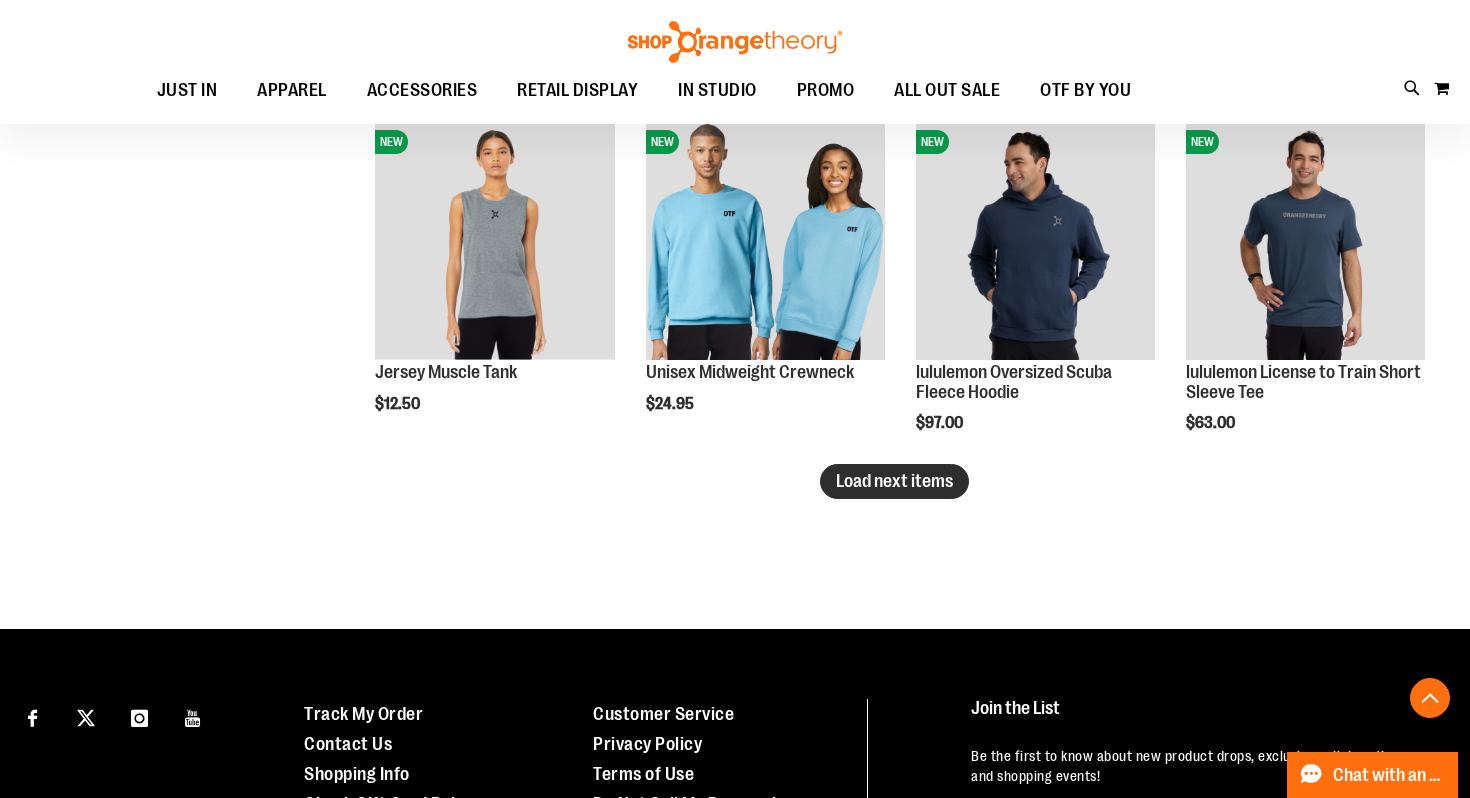 click on "Load next items" at bounding box center [894, 481] 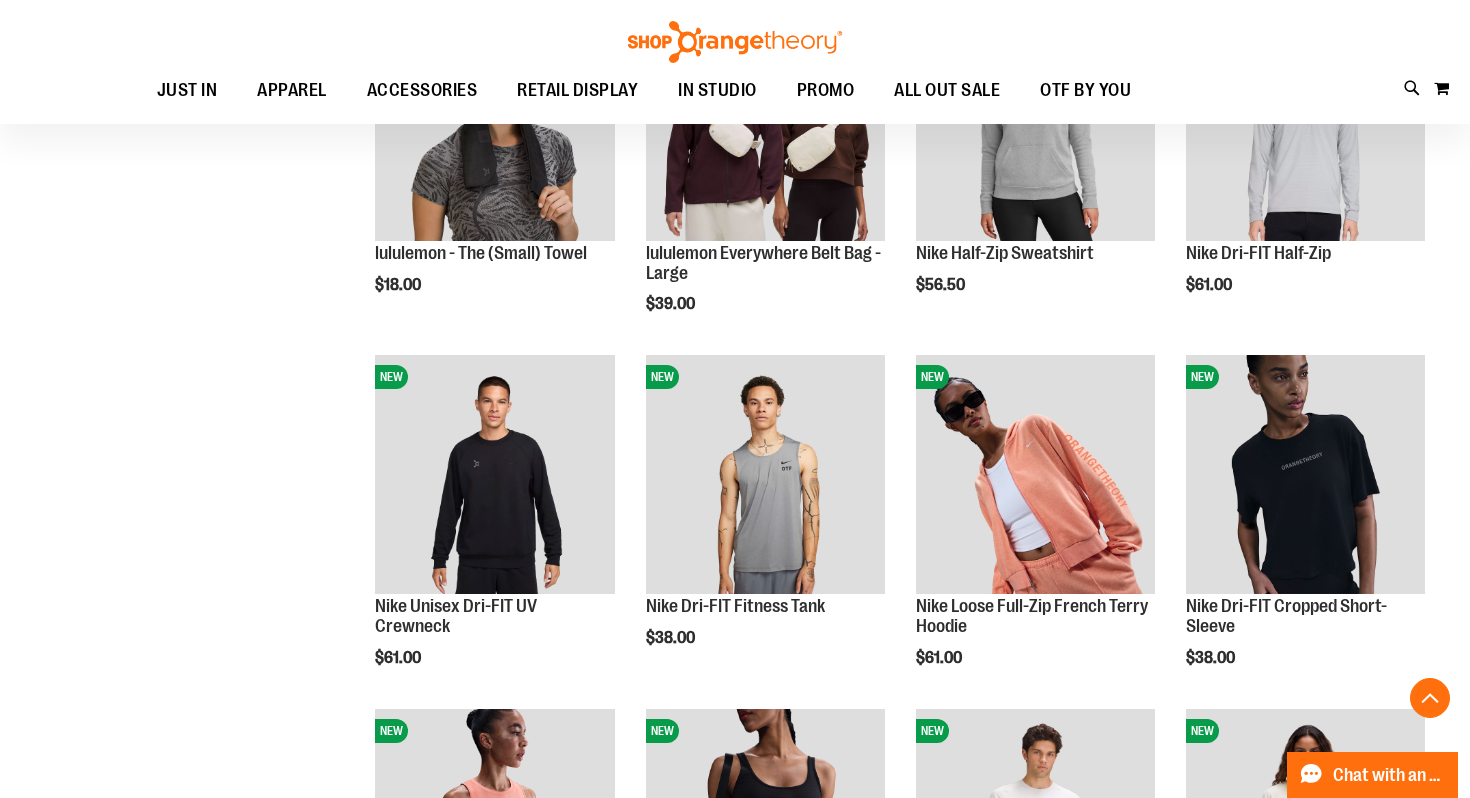 scroll, scrollTop: 0, scrollLeft: 0, axis: both 